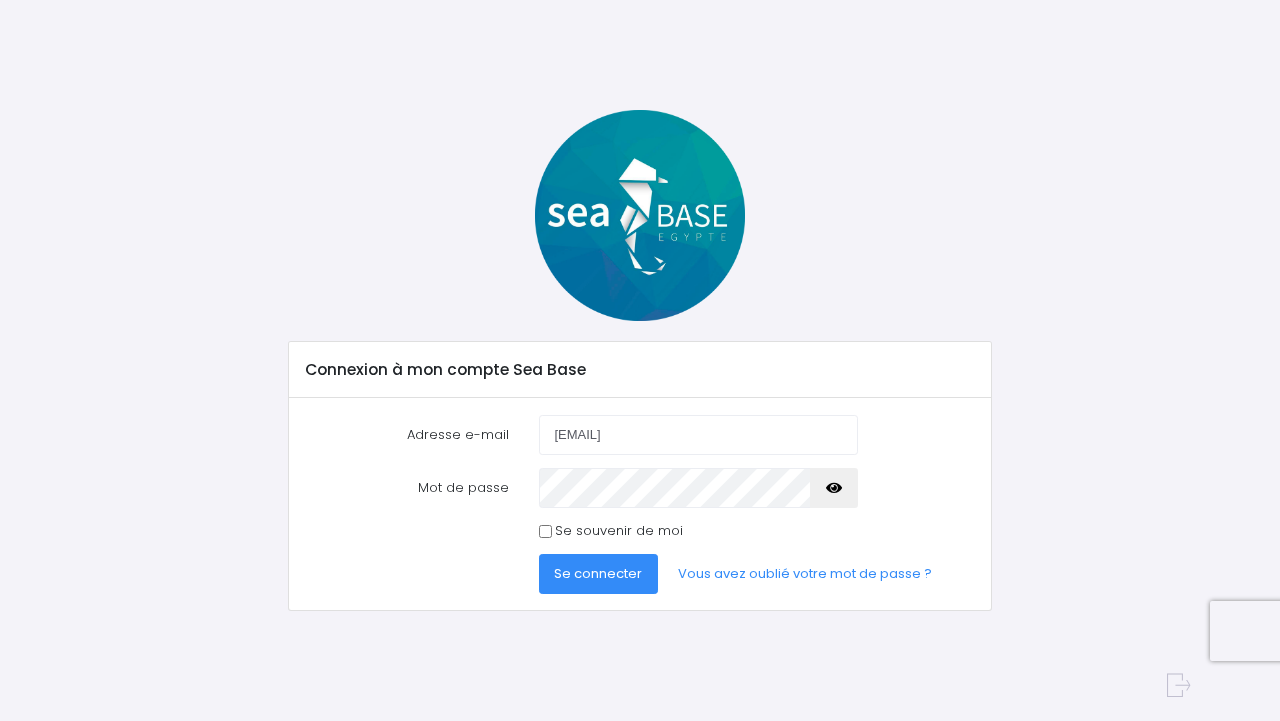 scroll, scrollTop: 0, scrollLeft: 0, axis: both 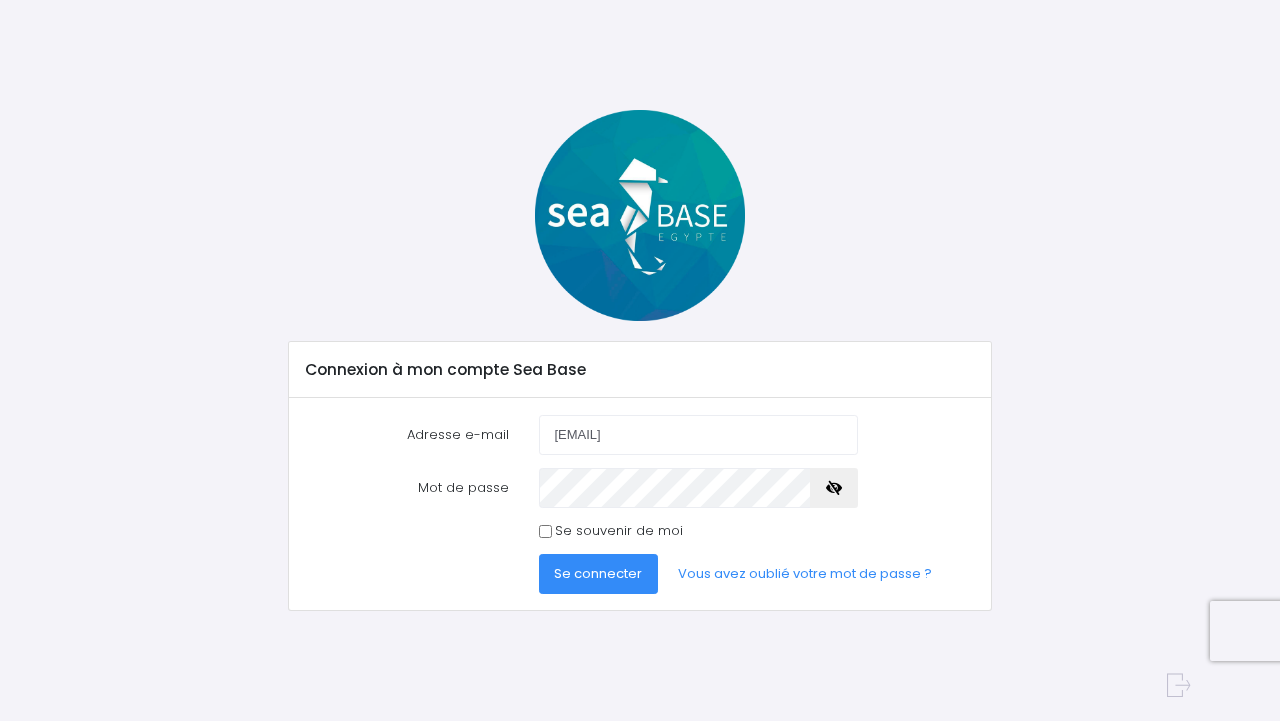 click at bounding box center [834, 488] 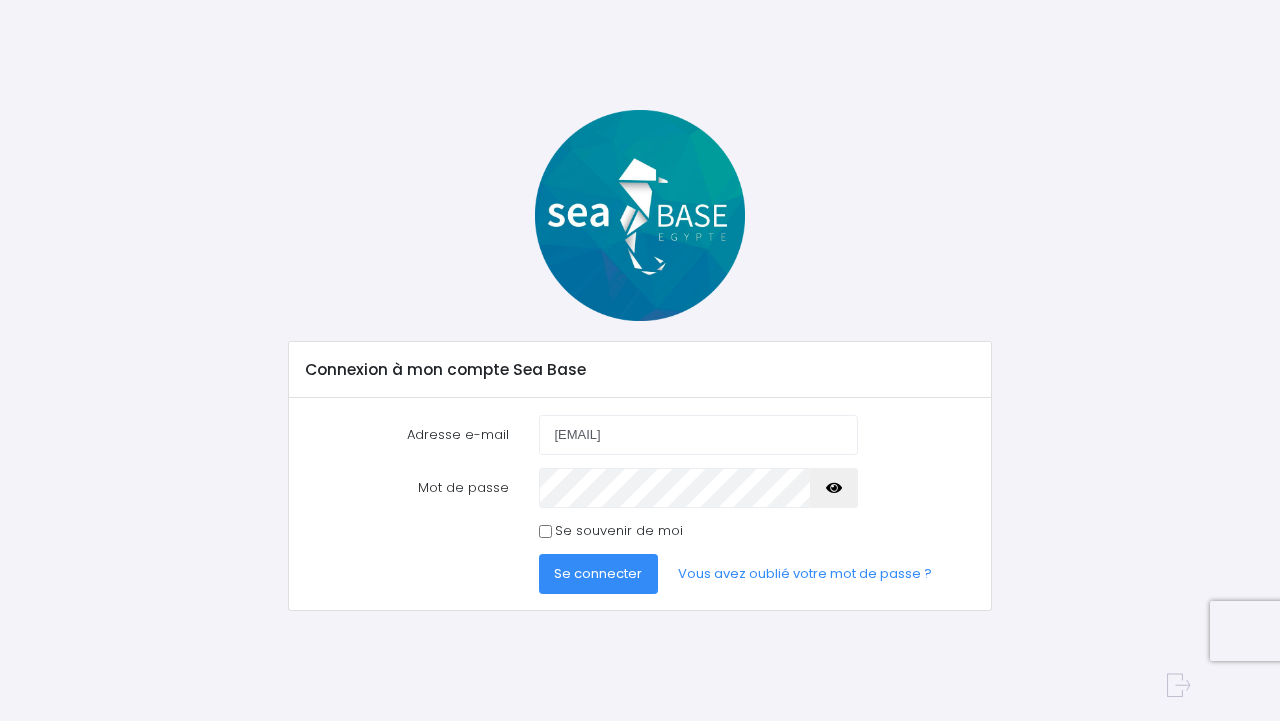 click on "Se connecter" at bounding box center (598, 573) 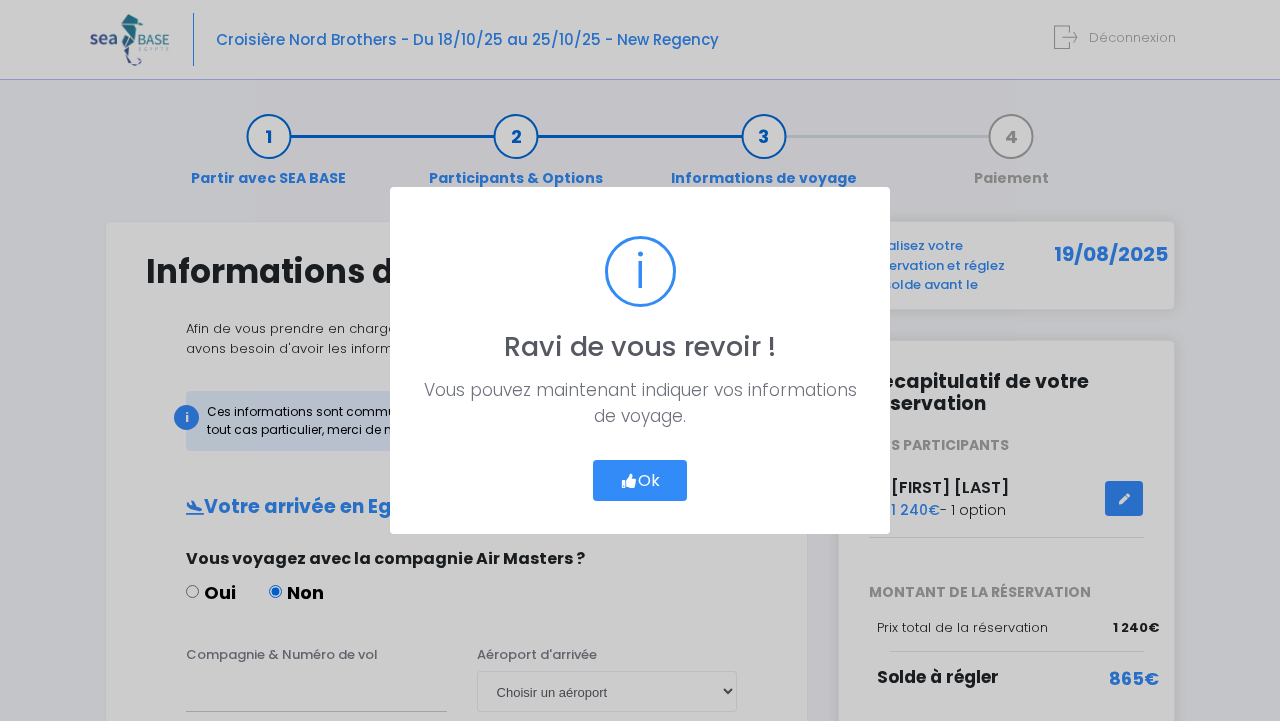scroll, scrollTop: 0, scrollLeft: 0, axis: both 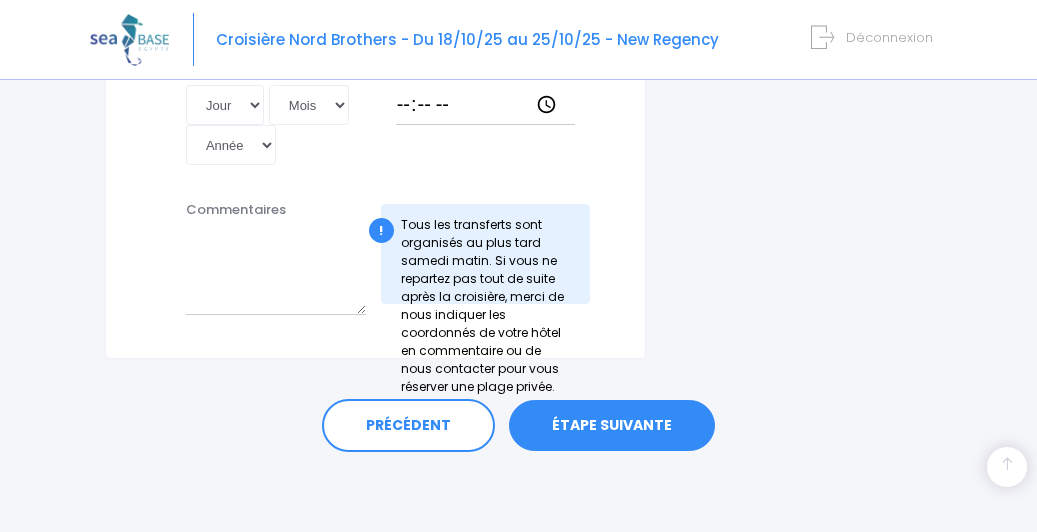 click on "ÉTAPE SUIVANTE" at bounding box center (612, 426) 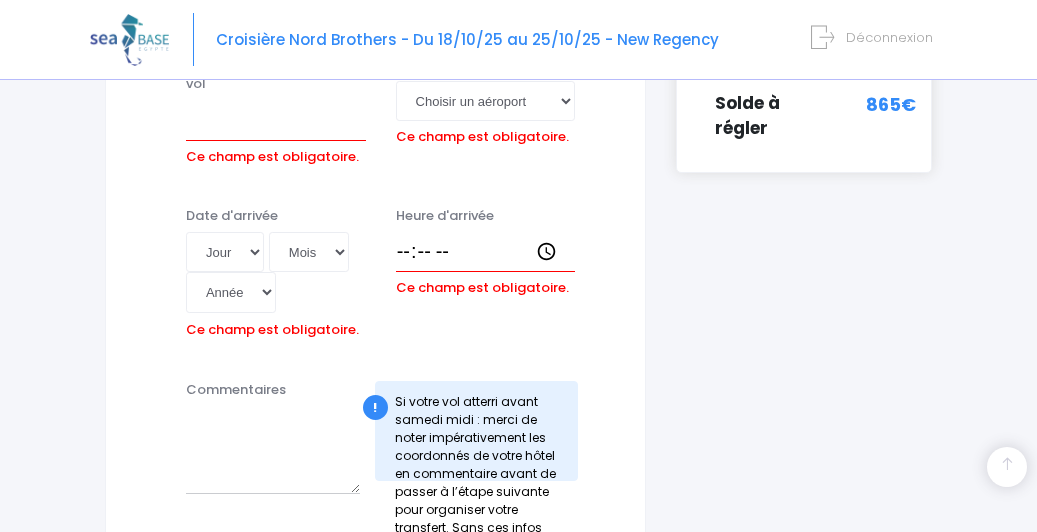 scroll, scrollTop: 555, scrollLeft: 0, axis: vertical 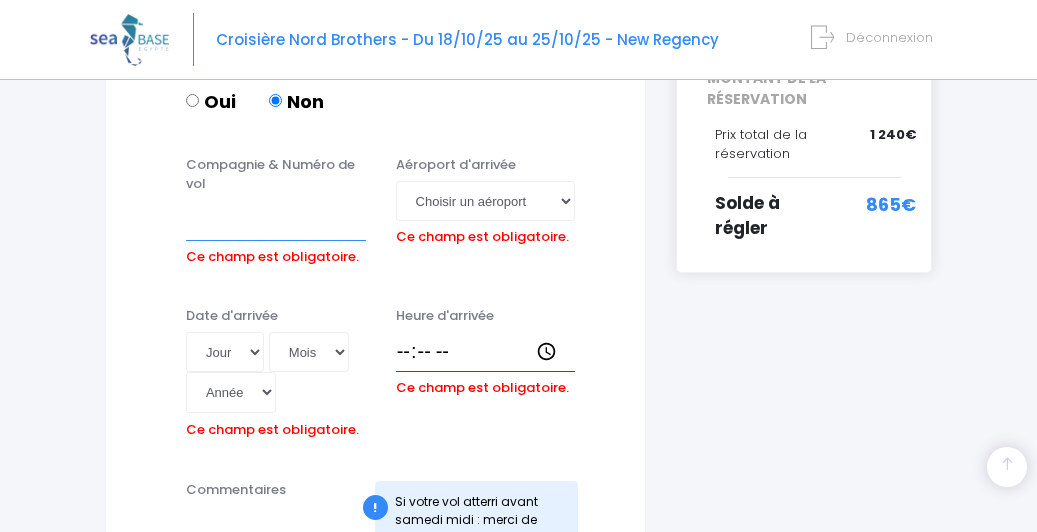 click on "Compagnie & Numéro de vol" at bounding box center (276, 220) 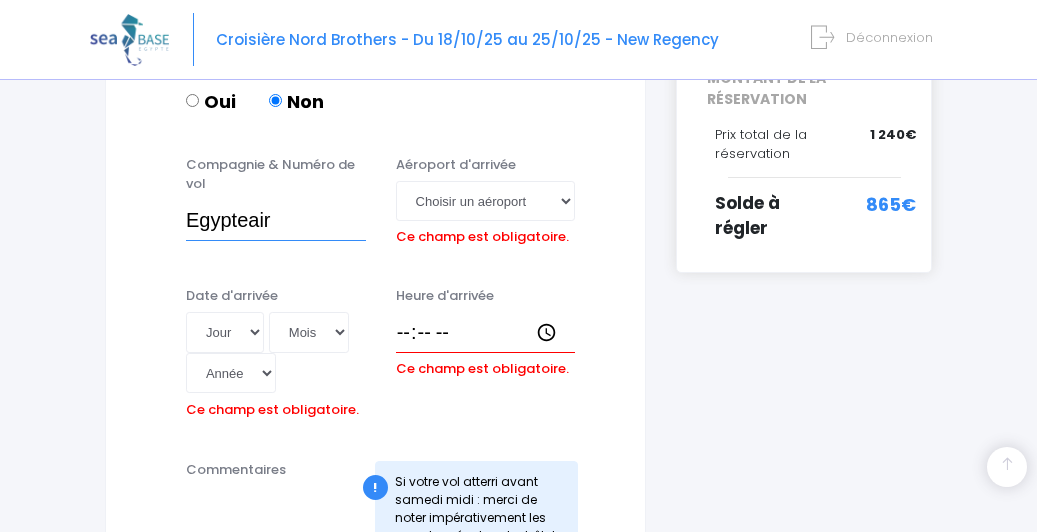 click on "Egypteair" at bounding box center [276, 220] 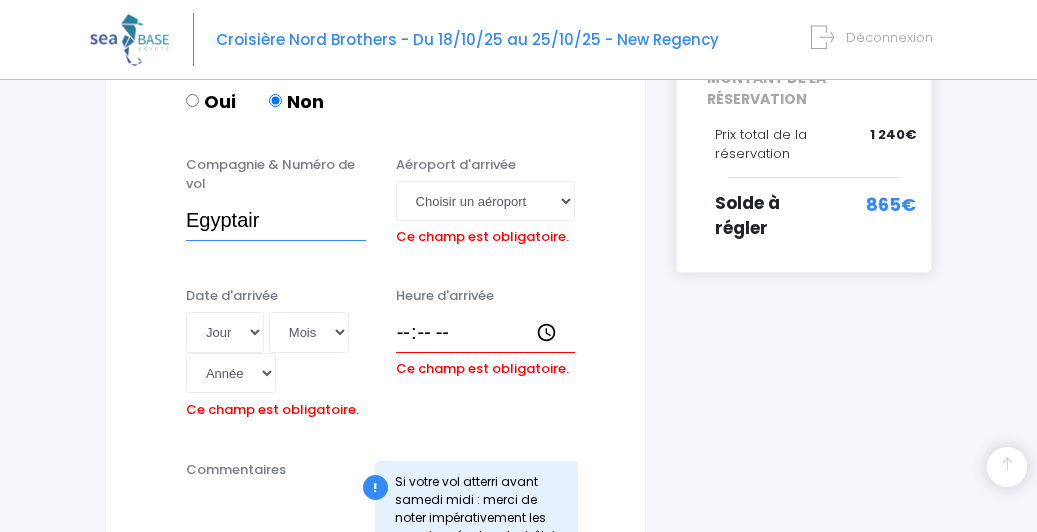 type on "Egyptair" 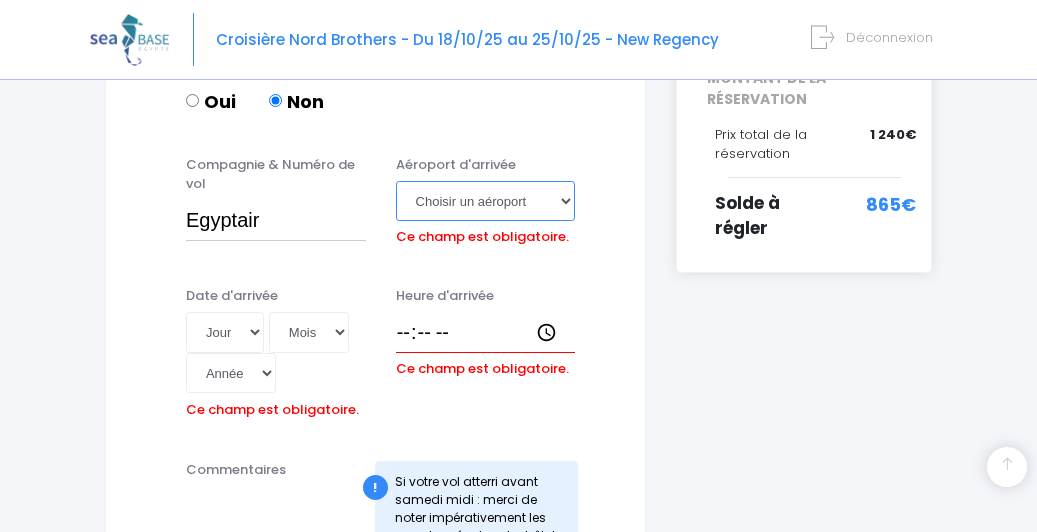 click on "Choisir un aéroport
Hurghada
Marsa Alam" at bounding box center (486, 201) 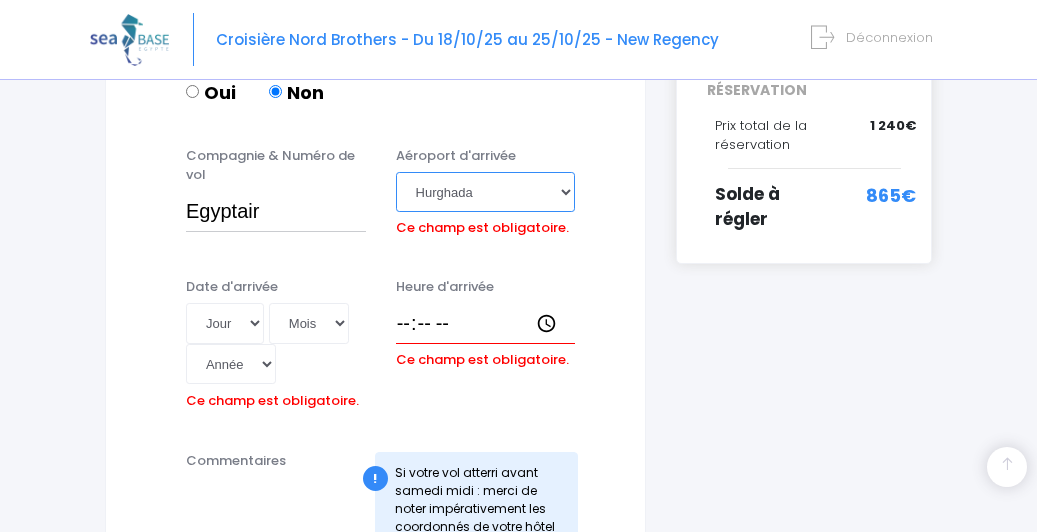 scroll, scrollTop: 575, scrollLeft: 0, axis: vertical 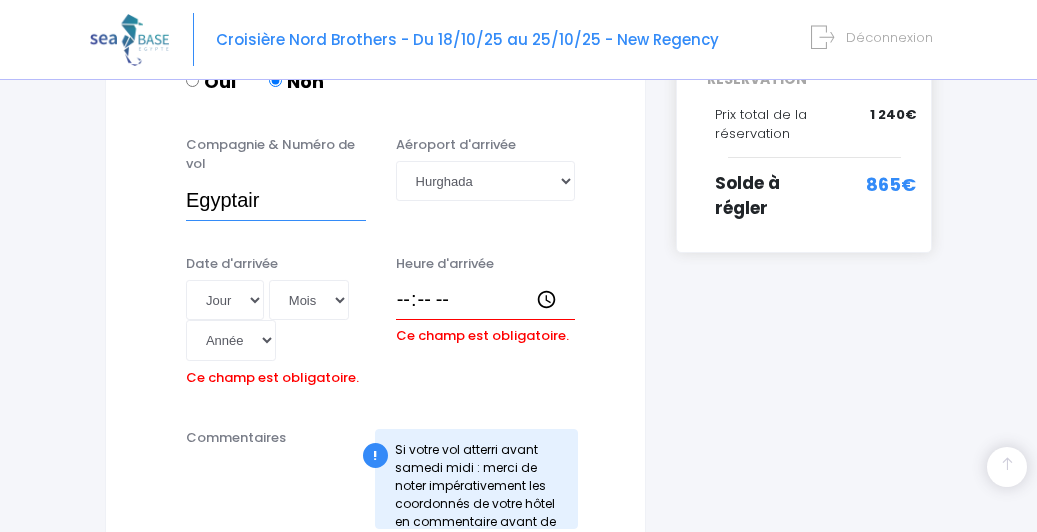 click on "Egyptair" at bounding box center [276, 200] 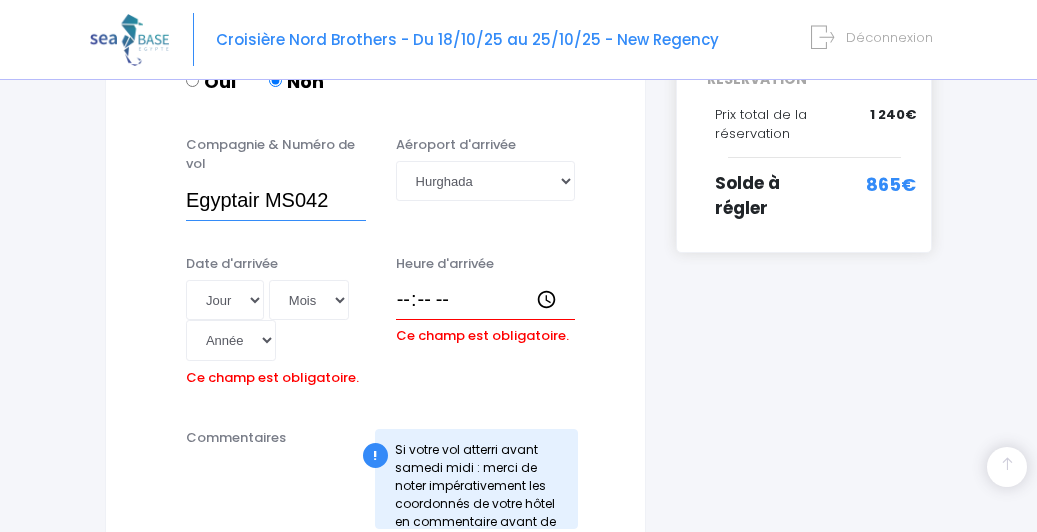 type on "Egyptair MS042" 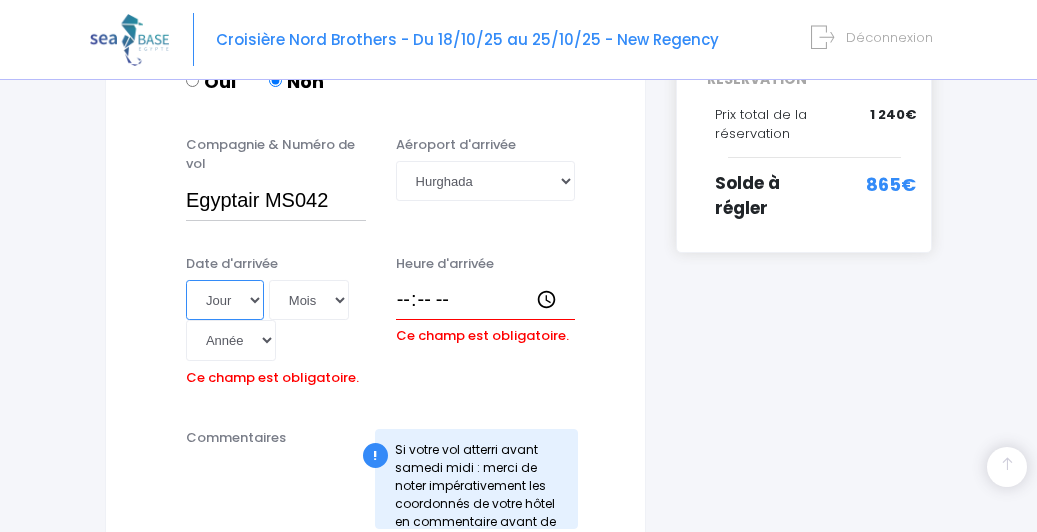 click on "Jour 01 02 03 04 05 06 07 08 09 10 11 12 13 14 15 16 17 18 19 20 21 22 23 24 25 26 27 28 29 30 31" at bounding box center [225, 300] 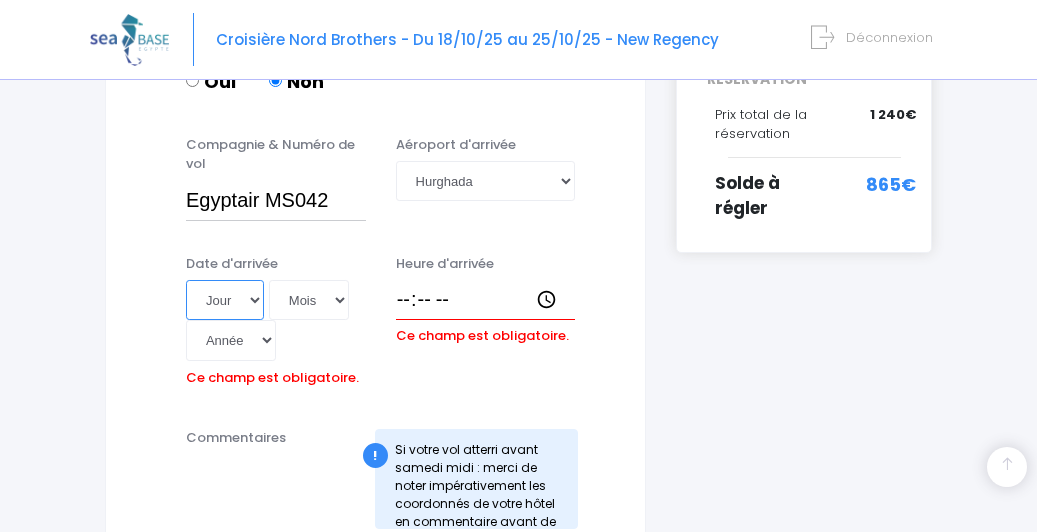 select on "18" 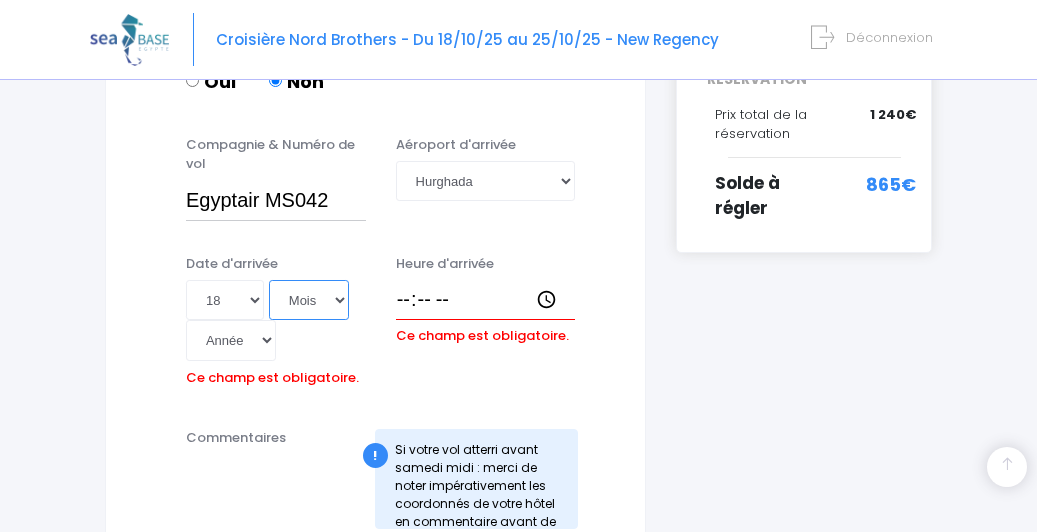 click on "Mois 01 02 03 04 05 06 07 08 09 10 11 12" at bounding box center [309, 300] 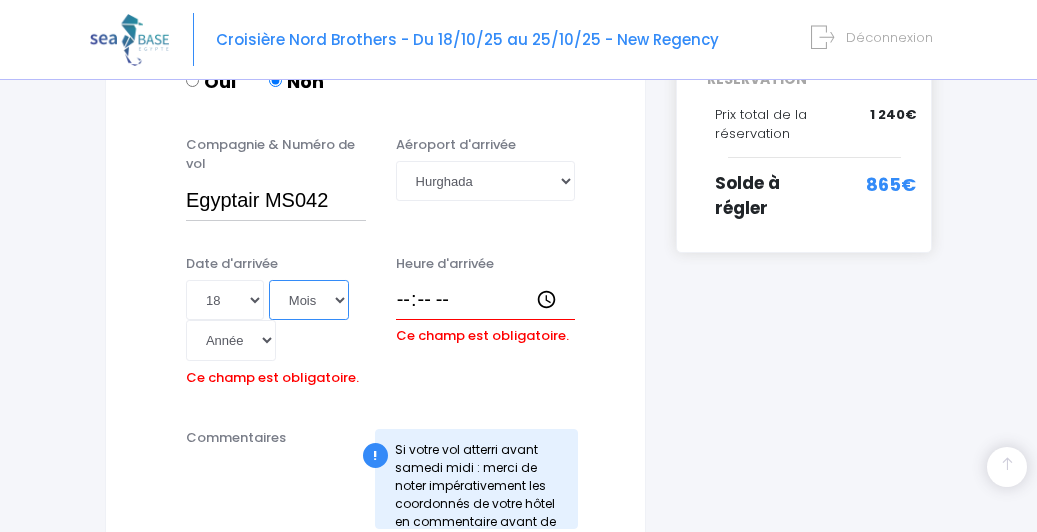 select on "10" 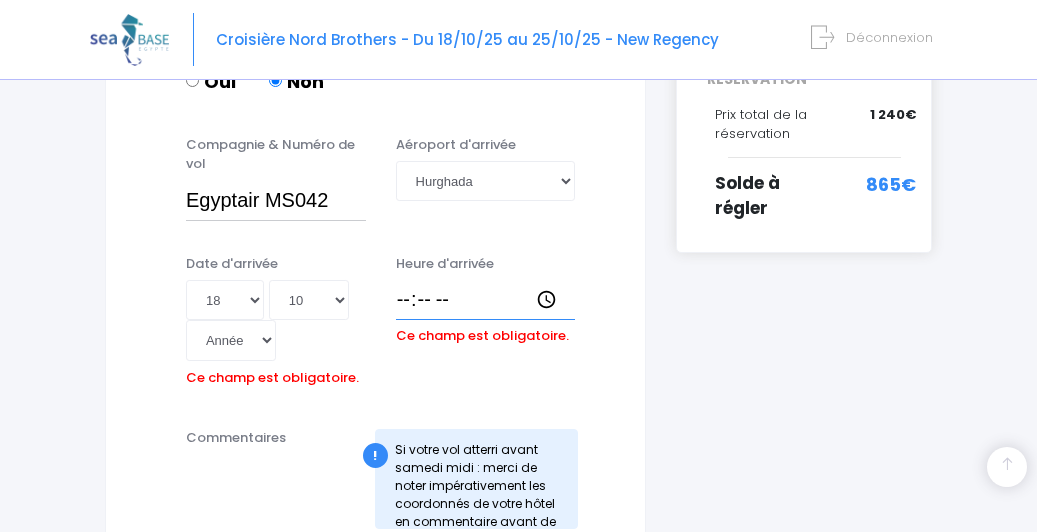 click on "Heure d'arrivée" at bounding box center (486, 300) 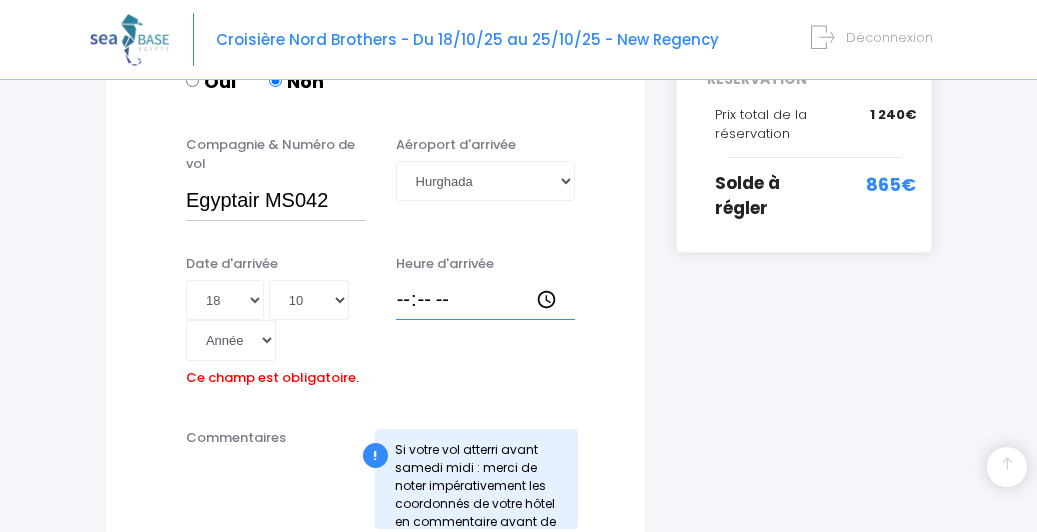 type on "01:30" 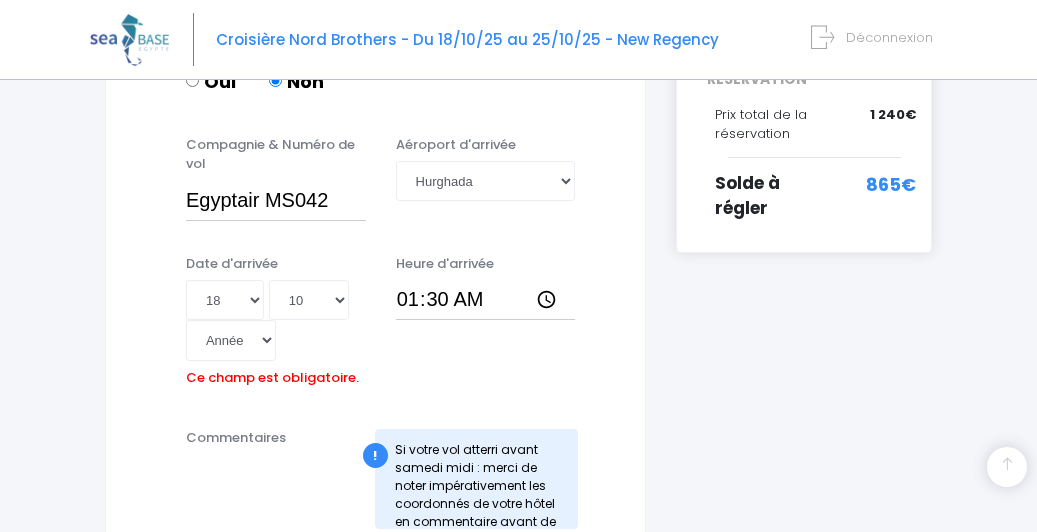 click on "Heure d'arrivée
01:30" at bounding box center (486, 324) 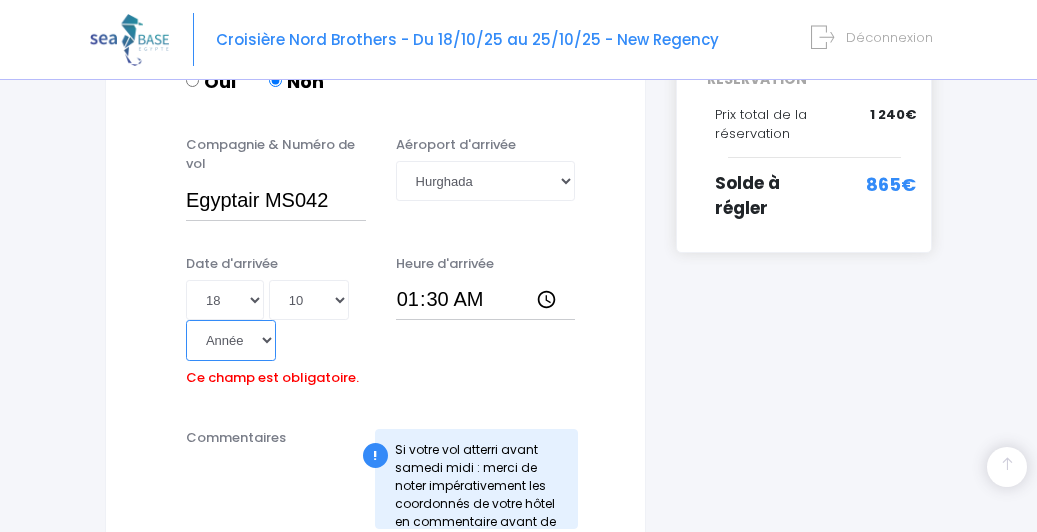 click on "Année 2045 2044 2043 2042 2041 2040 2039 2038 2037 2036 2035 2034 2033 2032 2031 2030 2029 2028 2027 2026 2025 2024 2023 2022 2021 2020 2019 2018 2017 2016 2015 2014 2013 2012 2011 2010 2009 2008 2007 2006 2005 2004 2003 2002 2001 2000 1999 1998 1997 1996 1995 1994 1993 1992 1991 1990 1989 1988 1987 1986 1985 1984 1983 1982 1981 1980 1979 1978 1977 1976 1975 1974 1973 1972 1971 1970 1969 1968 1967 1966 1965 1964 1963 1962 1961 1960 1959 1958 1957 1956 1955 1954 1953 1952 1951 1950 1949 1948 1947 1946 1945 1944 1943 1942 1941 1940 1939 1938 1937 1936 1935 1934 1933 1932 1931 1930 1929 1928 1927 1926 1925 1924 1923 1922 1921 1920 1919 1918 1917 1916 1915 1914 1913 1912 1911 1910 1909 1908 1907 1906 1905 1904 1903 1902 1901 1900" at bounding box center [231, 340] 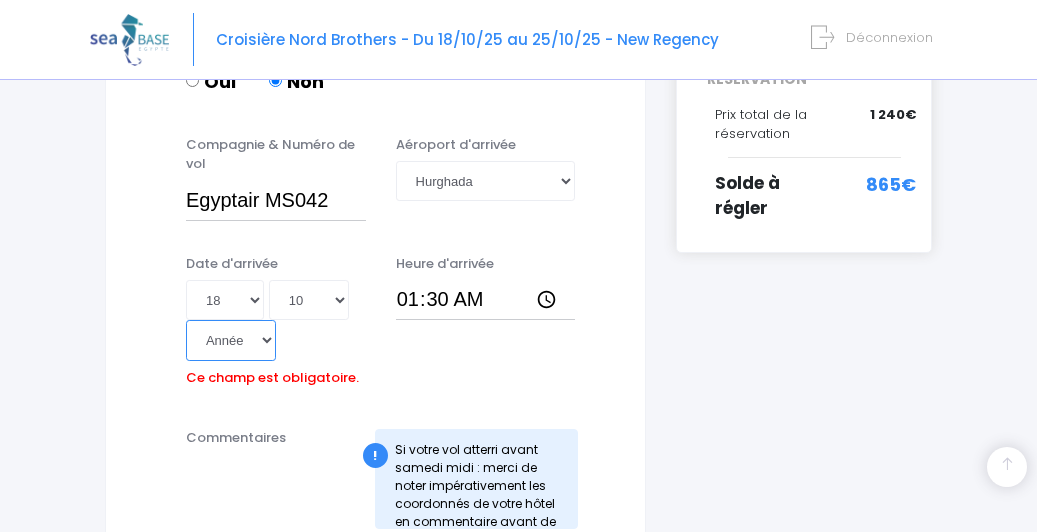 select on "2025" 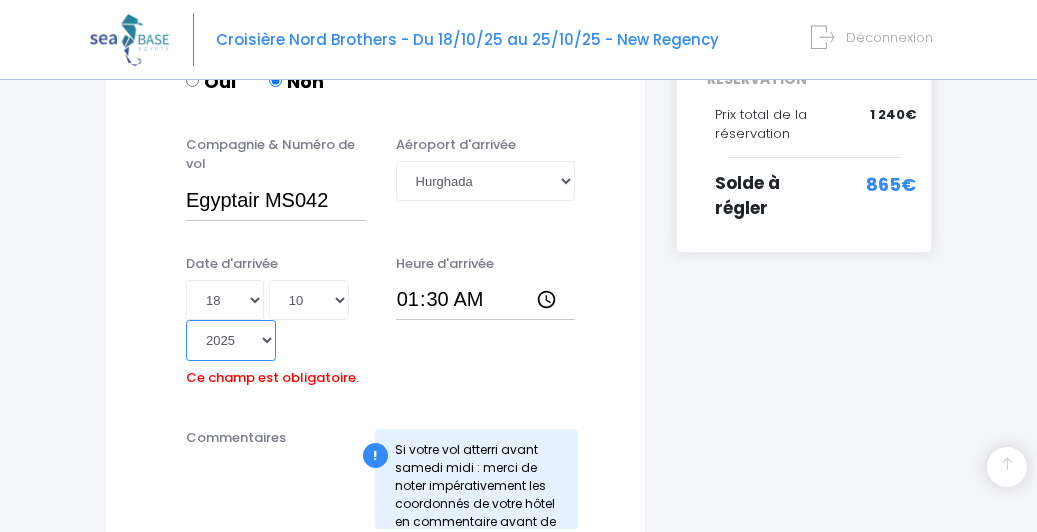 type on "2025-10-18" 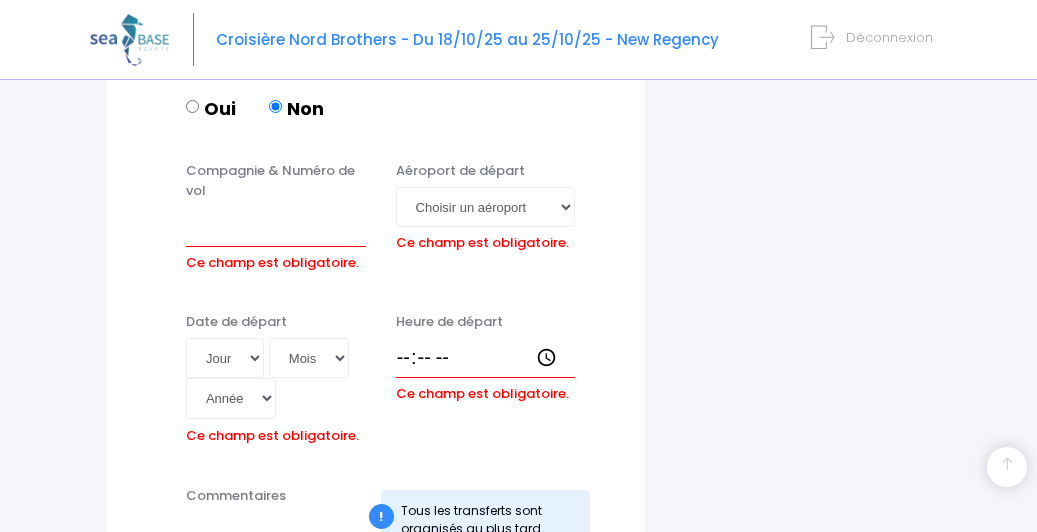 scroll, scrollTop: 1327, scrollLeft: 0, axis: vertical 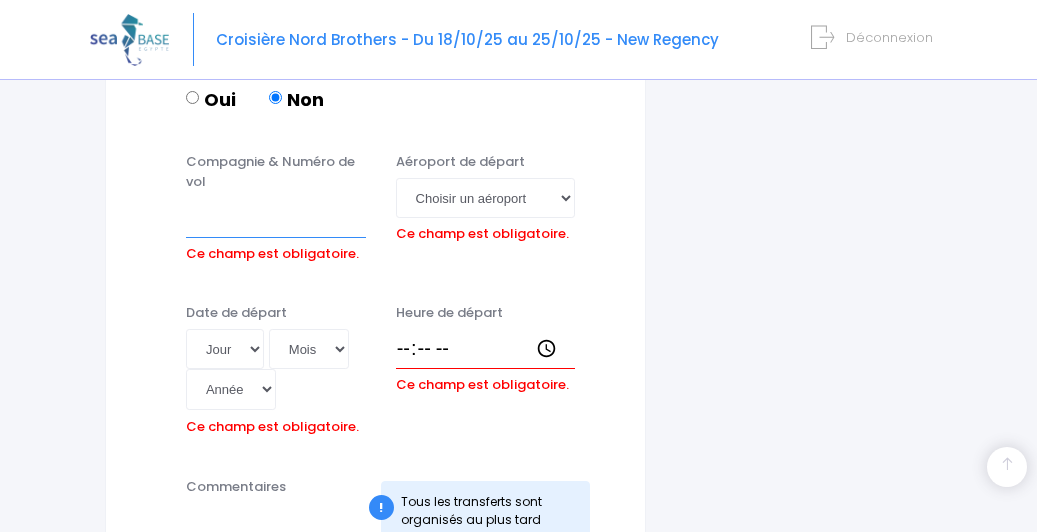 click on "Compagnie & Numéro de vol" at bounding box center (276, 218) 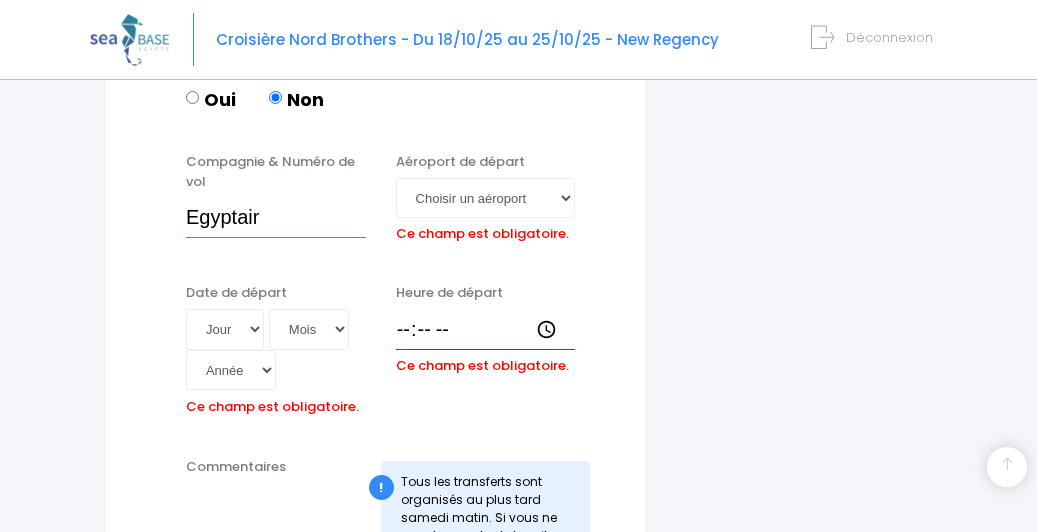 type on "Egyptair" 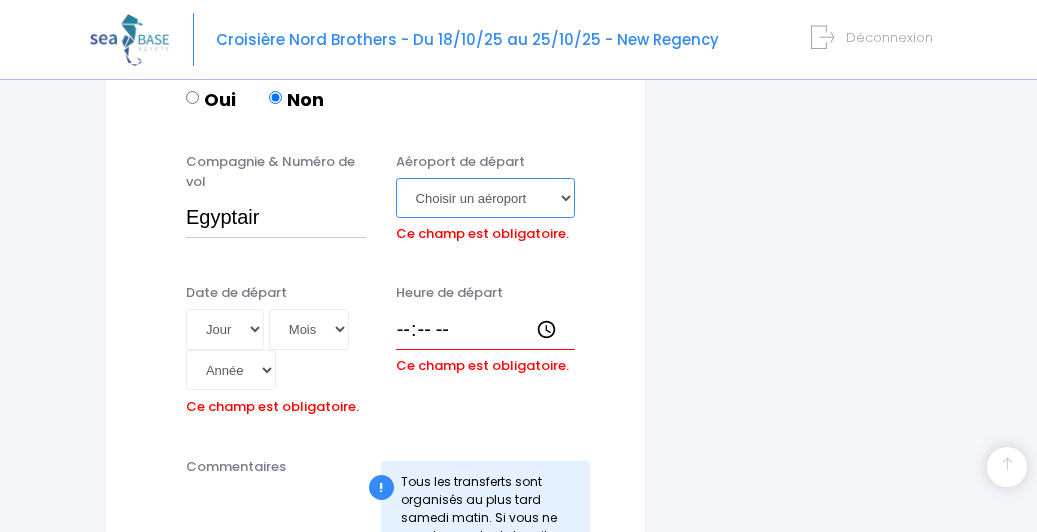 click on "Choisir un aéroport
Hurghada
Marsa Alam" at bounding box center [486, 198] 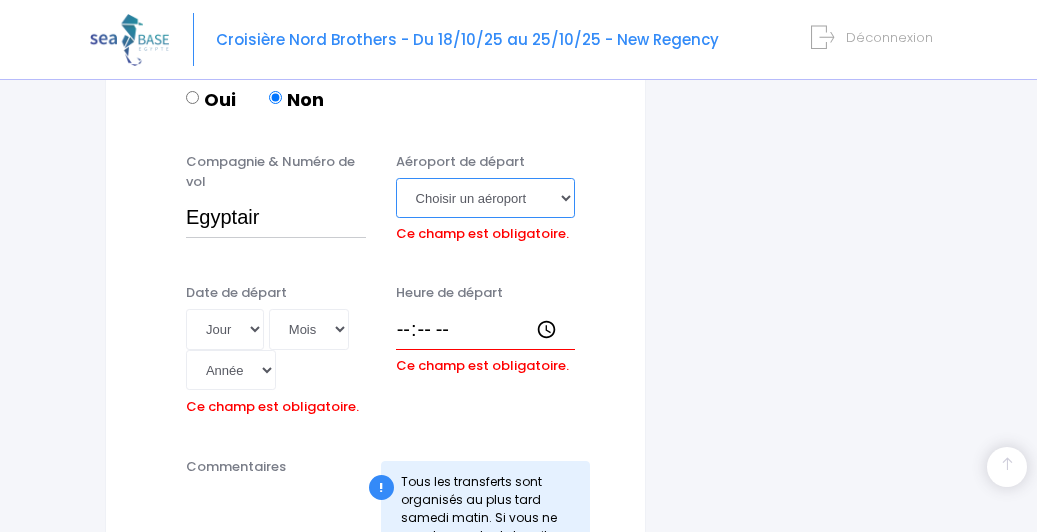 select on "Hurghada" 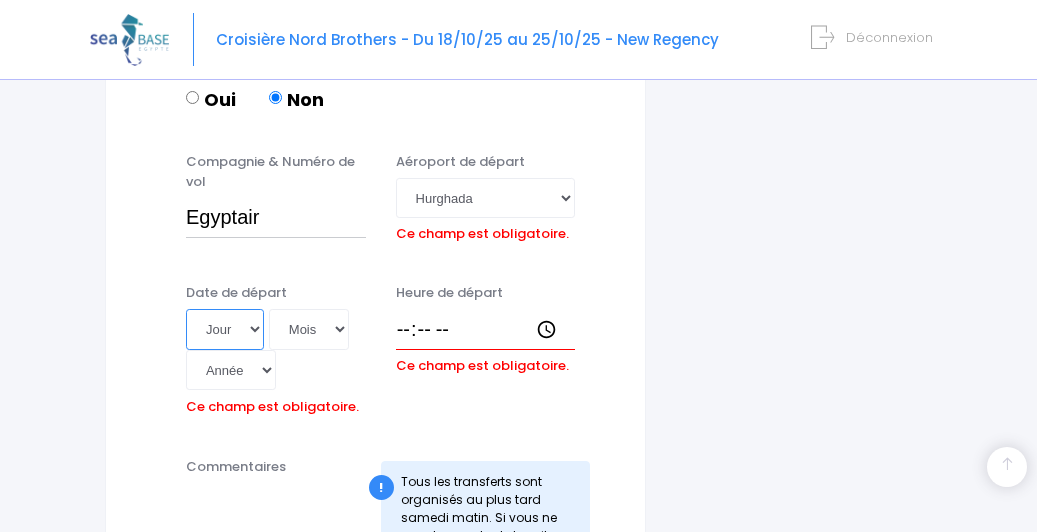 click on "Jour 01 02 03 04 05 06 07 08 09 10 11 12 13 14 15 16 17 18 19 20 21 22 23 24 25 26 27 28 29 30 31" at bounding box center [225, 329] 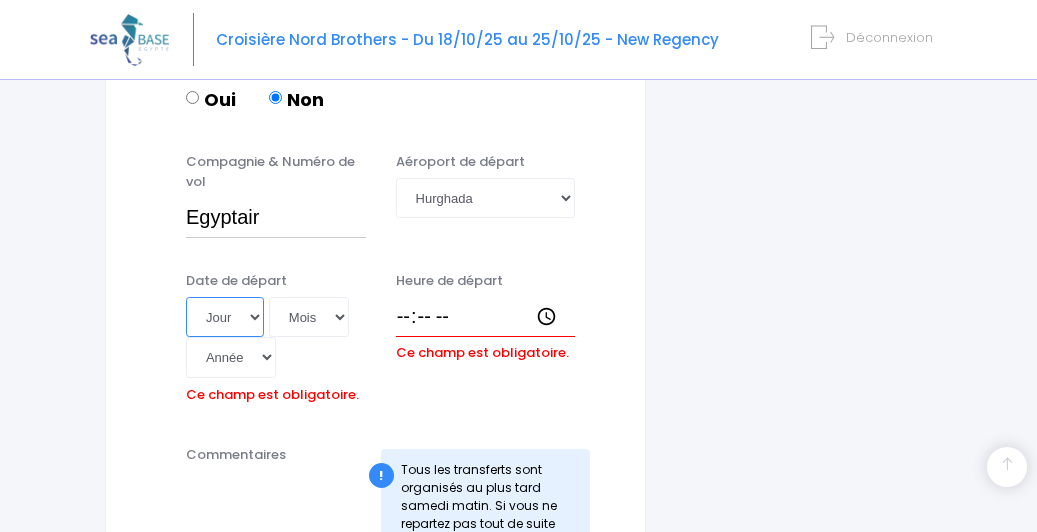 select on "25" 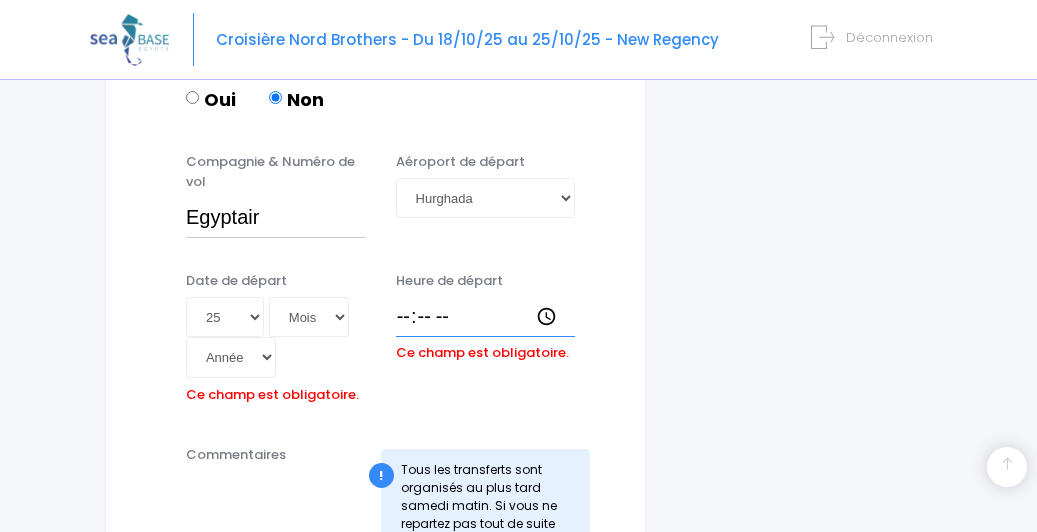 click on "Heure de départ" at bounding box center (486, 317) 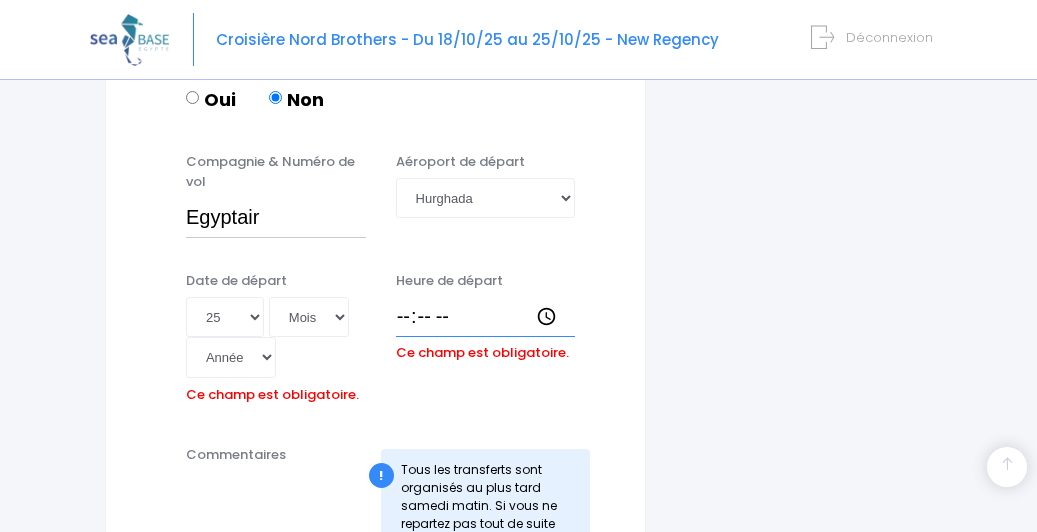 type on "09:00" 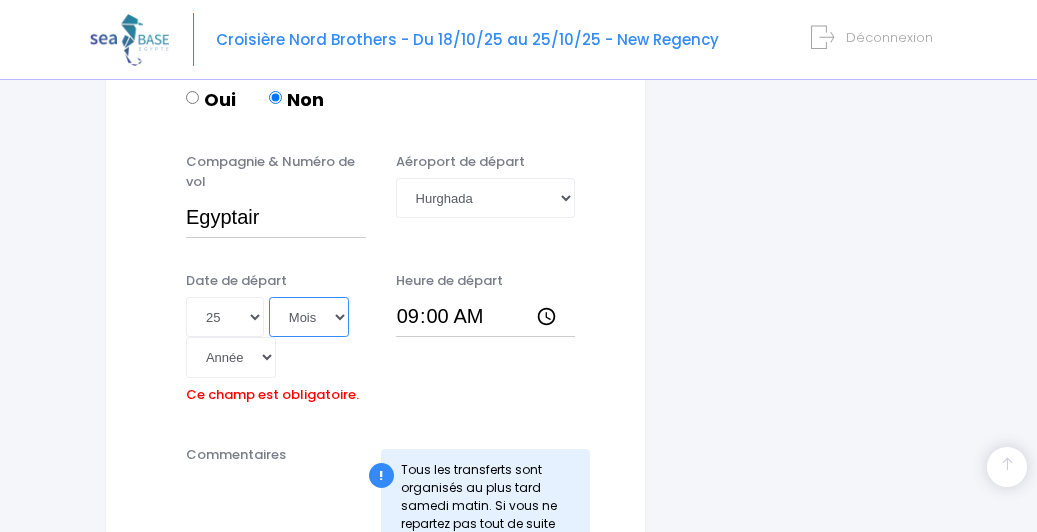click on "Mois 01 02 03 04 05 06 07 08 09 10 11 12" at bounding box center [309, 317] 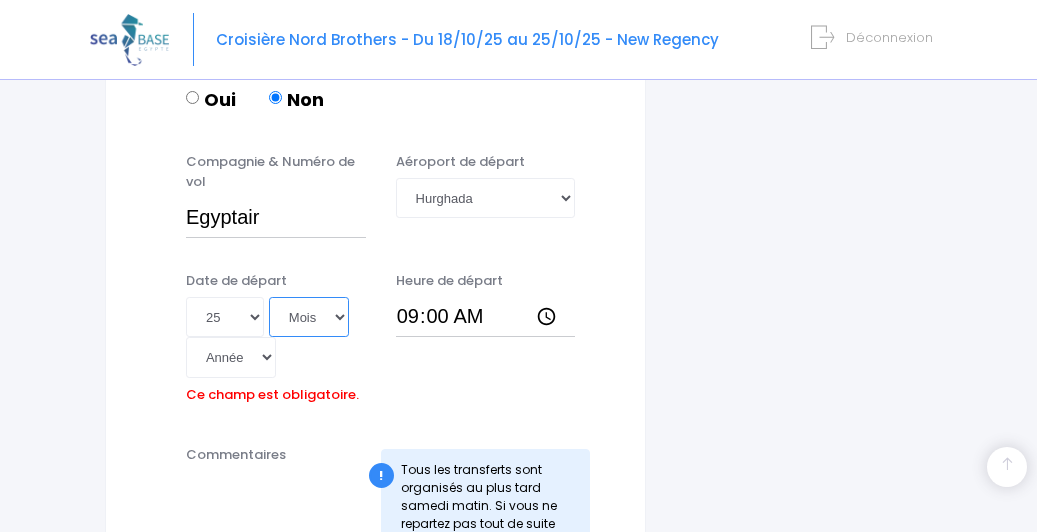select on "10" 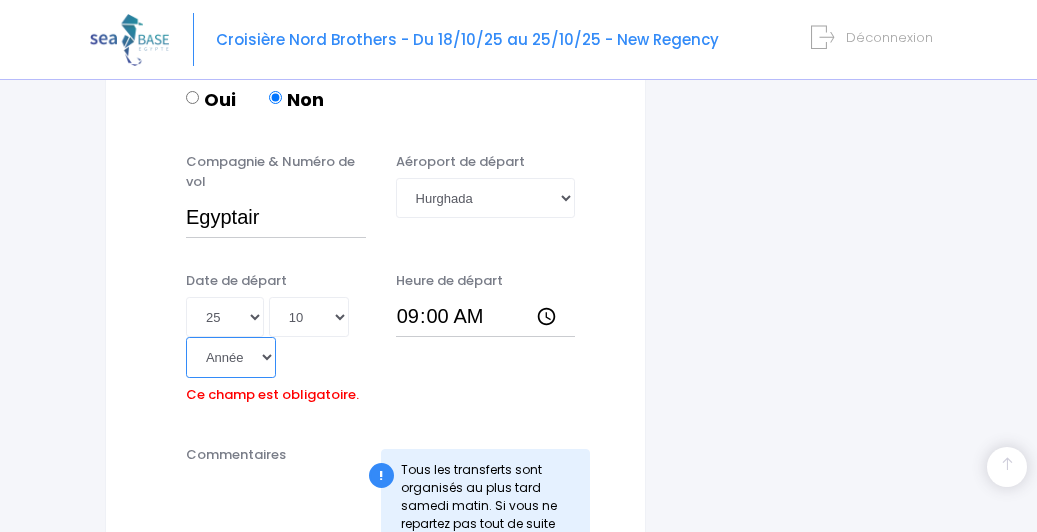 click on "Année 2045 2044 2043 2042 2041 2040 2039 2038 2037 2036 2035 2034 2033 2032 2031 2030 2029 2028 2027 2026 2025 2024 2023 2022 2021 2020 2019 2018 2017 2016 2015 2014 2013 2012 2011 2010 2009 2008 2007 2006 2005 2004 2003 2002 2001 2000 1999 1998 1997 1996 1995 1994 1993 1992 1991 1990 1989 1988 1987 1986 1985 1984 1983 1982 1981 1980 1979 1978 1977 1976 1975 1974 1973 1972 1971 1970 1969 1968 1967 1966 1965 1964 1963 1962 1961 1960 1959 1958 1957 1956 1955 1954 1953 1952 1951 1950 1949 1948 1947 1946 1945 1944 1943 1942 1941 1940 1939 1938 1937 1936 1935 1934 1933 1932 1931 1930 1929 1928 1927 1926 1925 1924 1923 1922 1921 1920 1919 1918 1917 1916 1915 1914 1913 1912 1911 1910 1909 1908 1907 1906 1905 1904 1903 1902 1901 1900" at bounding box center (231, 357) 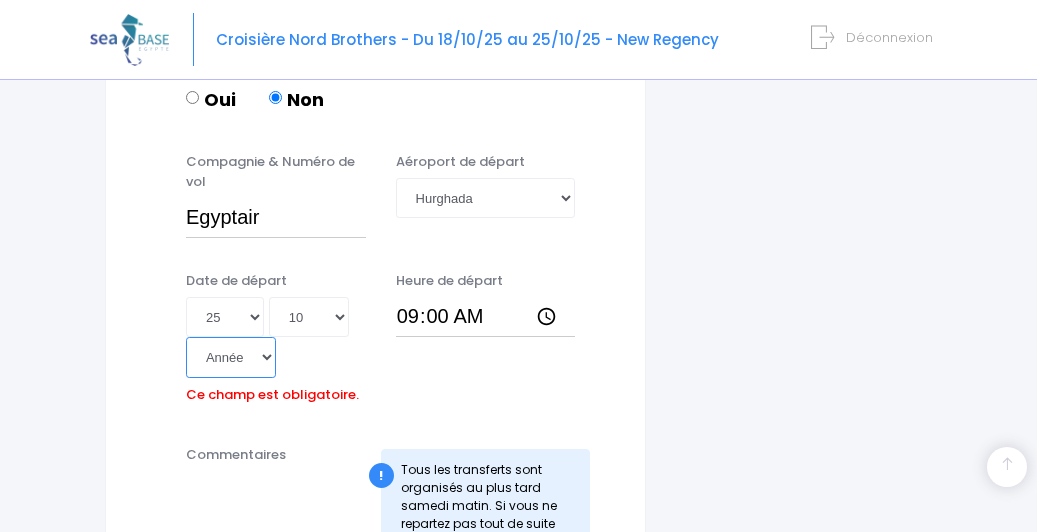 select on "2025" 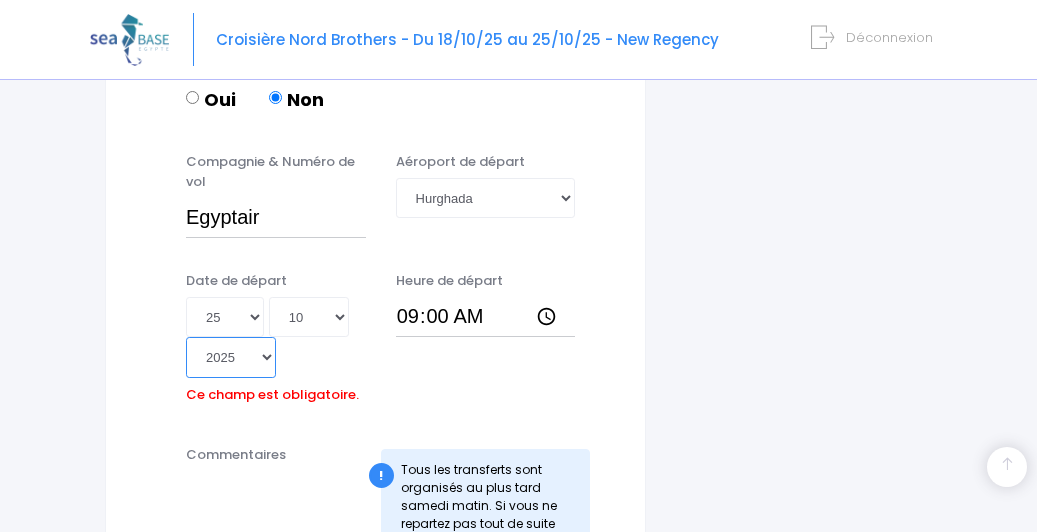 type on "2025-10-25" 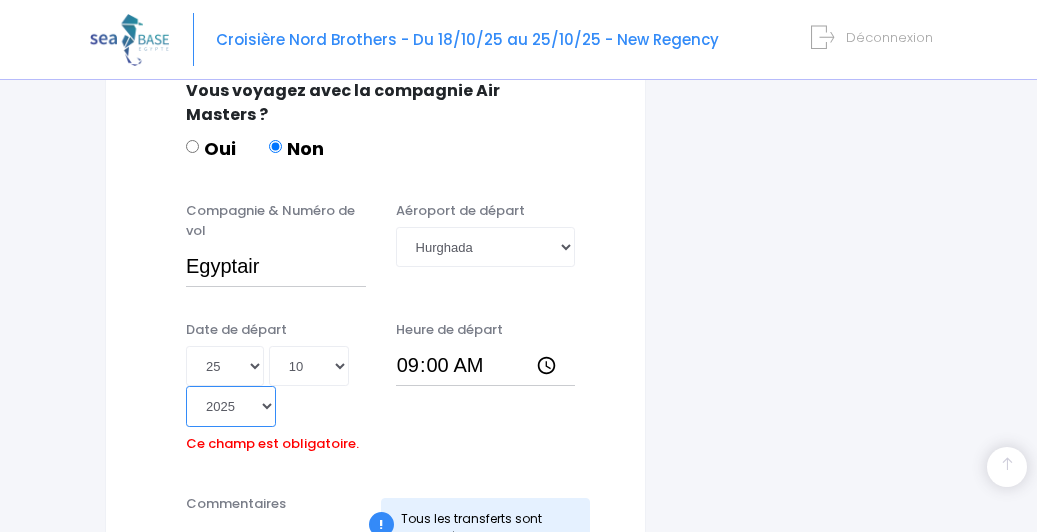 scroll, scrollTop: 1277, scrollLeft: 0, axis: vertical 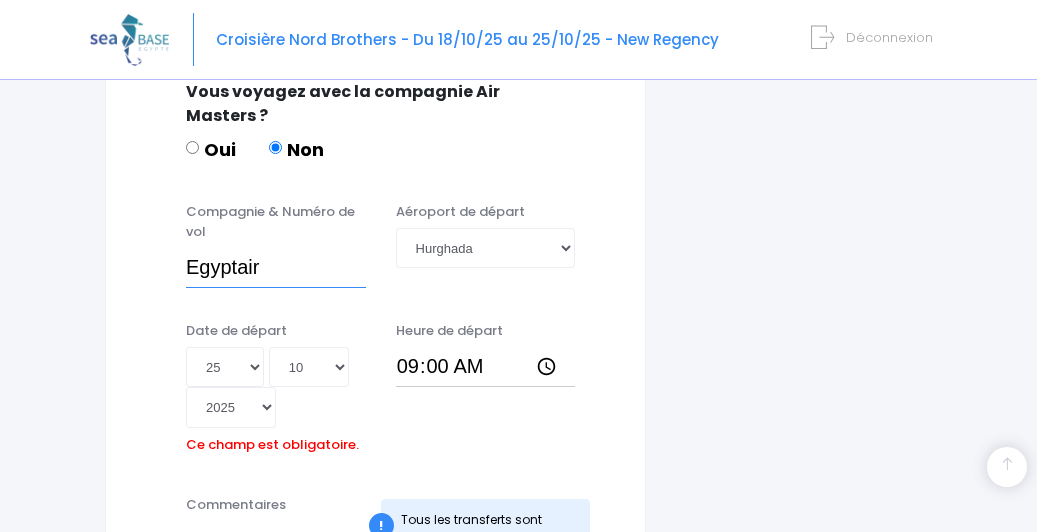 click on "Egyptair" at bounding box center (276, 268) 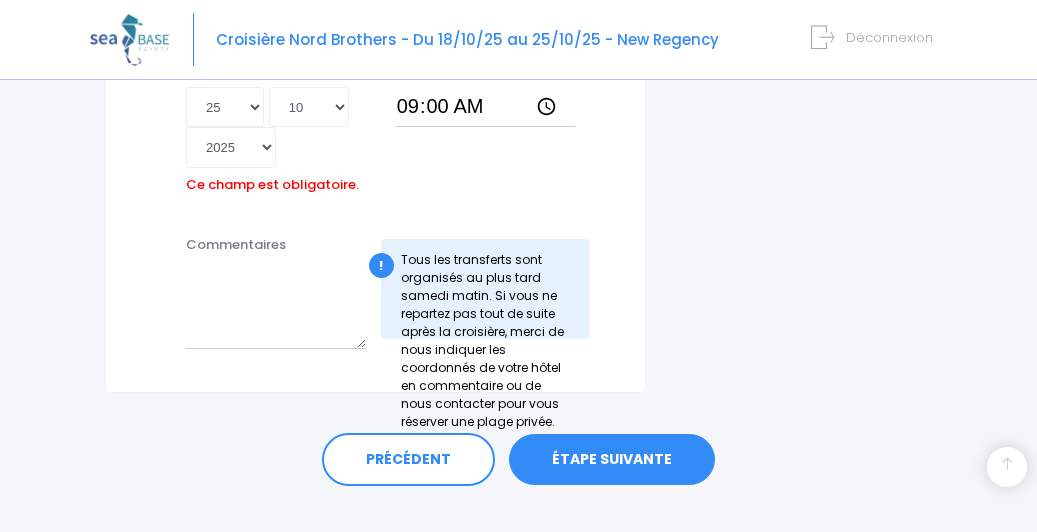 scroll, scrollTop: 1589, scrollLeft: 0, axis: vertical 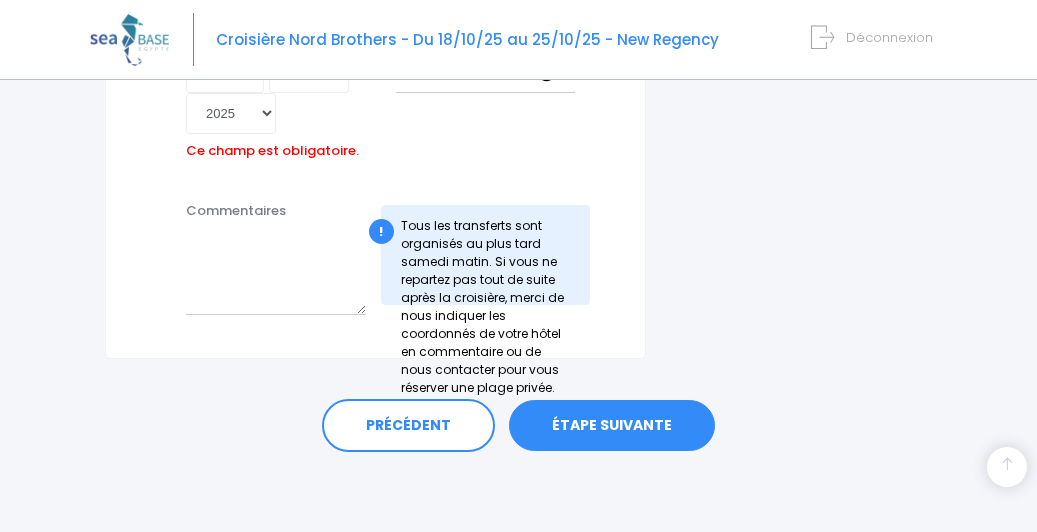 type on "Egyptair MS045" 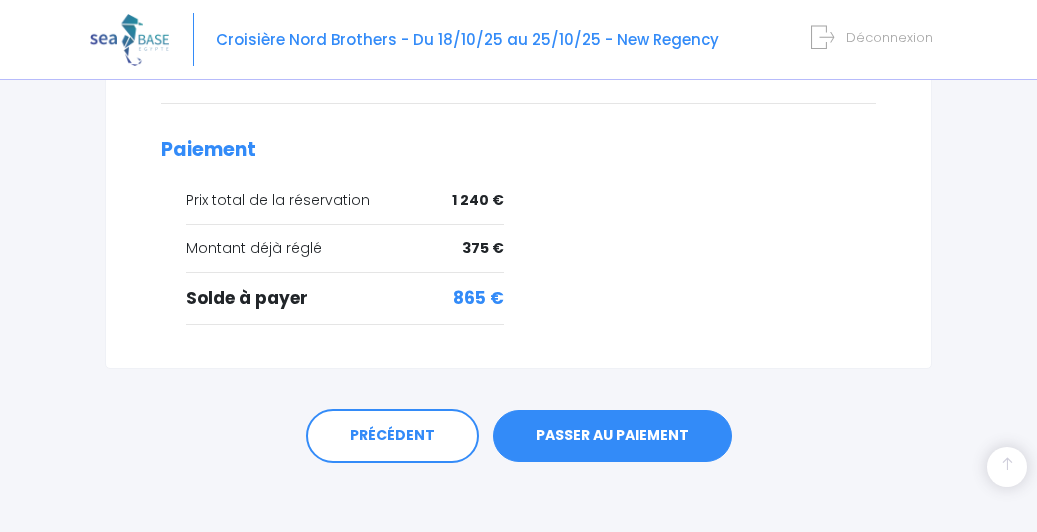 scroll, scrollTop: 1019, scrollLeft: 0, axis: vertical 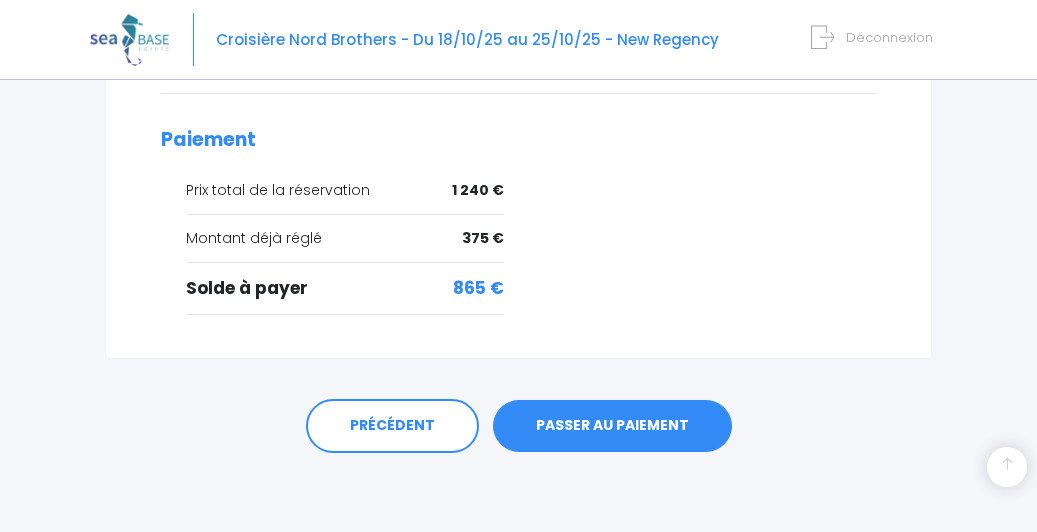 click on "Récapitulatif de votre réservation
Vous arrivez à la dernière étape de votre réservation, votre départ est proche. Toute l’équipe vous attend sur place avec impatience !!! Nous vous remercions encore d’avoir choisi SEA BASE pour votre croisière.
Vous trouverez ci-dessous le récapitulatif de votre réservation. Merci de vérifier les informations avant de payer le solde. Après validation, vos options ne seront plus modifiables.
Participant(s) de la réservation
Nom
Options
Tarif croisière
Tarif options
Total Hervé MENARD 1 200 €" at bounding box center [518, -209] 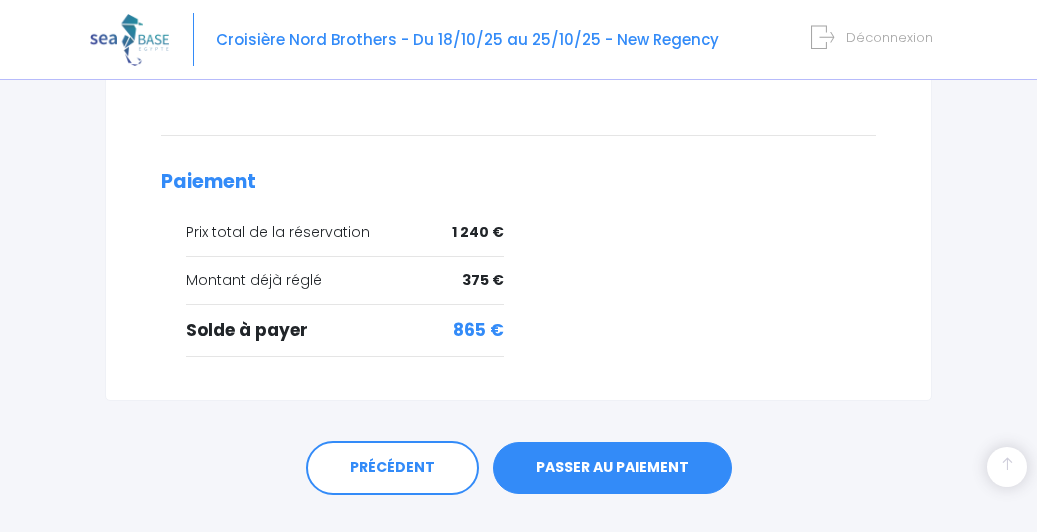 scroll, scrollTop: 1015, scrollLeft: 0, axis: vertical 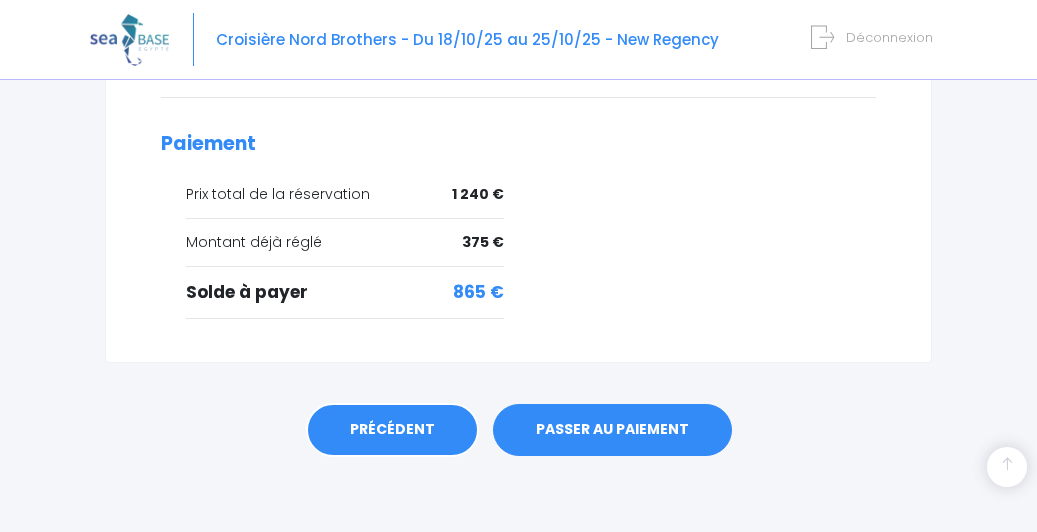 click on "PRÉCÉDENT" at bounding box center [392, 430] 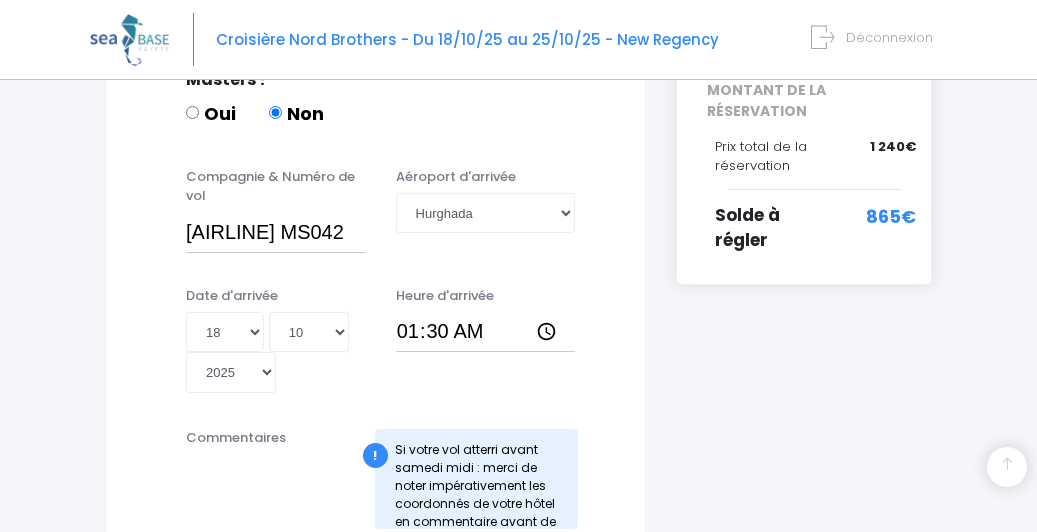 scroll, scrollTop: 545, scrollLeft: 0, axis: vertical 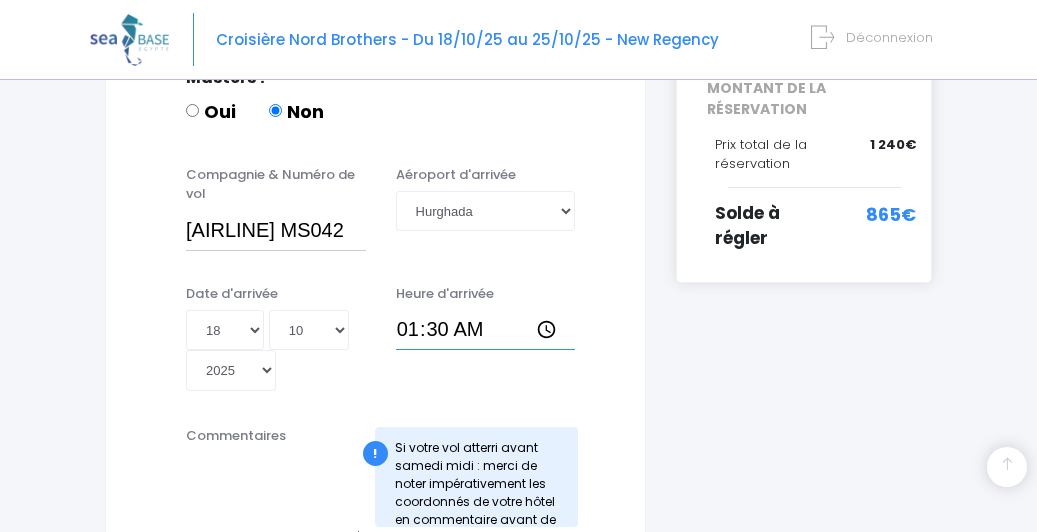 click on "01:30" at bounding box center (486, 330) 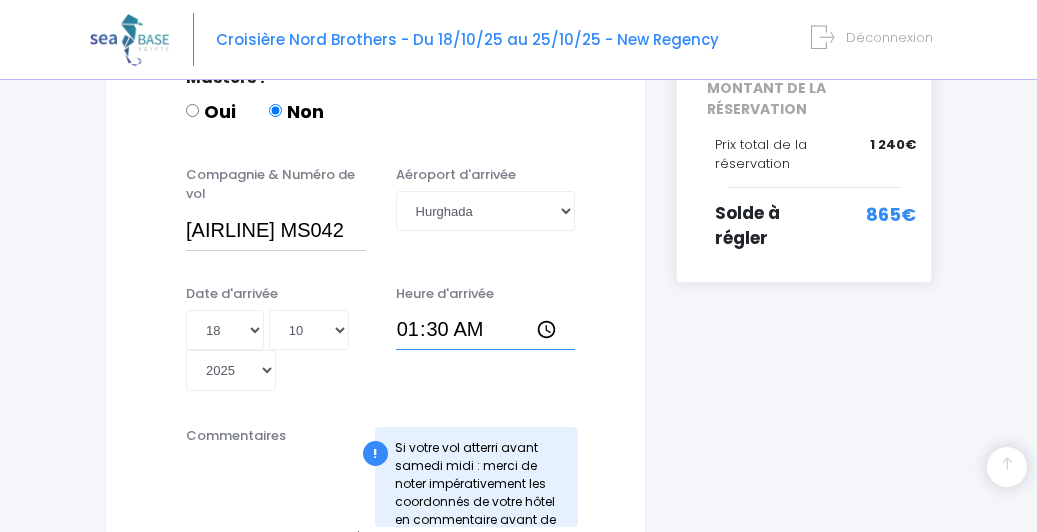 type on "00:30" 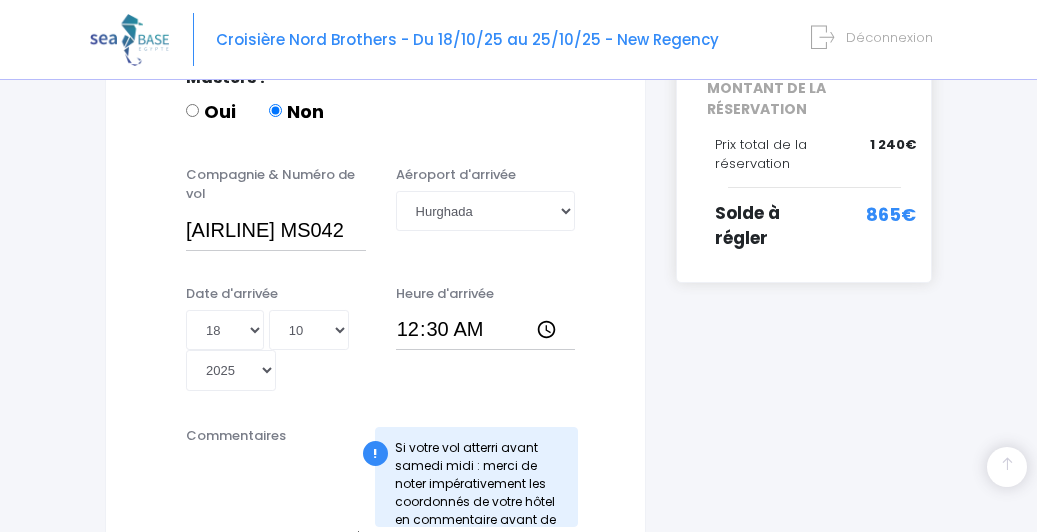 click on "Compagnie & Numéro de vol
Egyptair MS042
Aéroport d'arrivée
Choisir un aéroport
Hurghada
Marsa Alam
Date d'arrivée
Jour 01 02 03 04 05 06 07 08 09 10 11 12 13 14 15 16 17 18 19 20 21 22 23 24 25 26 27 28 29 30 31 Mois 01 02 03 04 05 06 07 08 09 10 11 12 Année 2045 2044 2043 2042 2041 2040 2039" at bounding box center (375, 285) 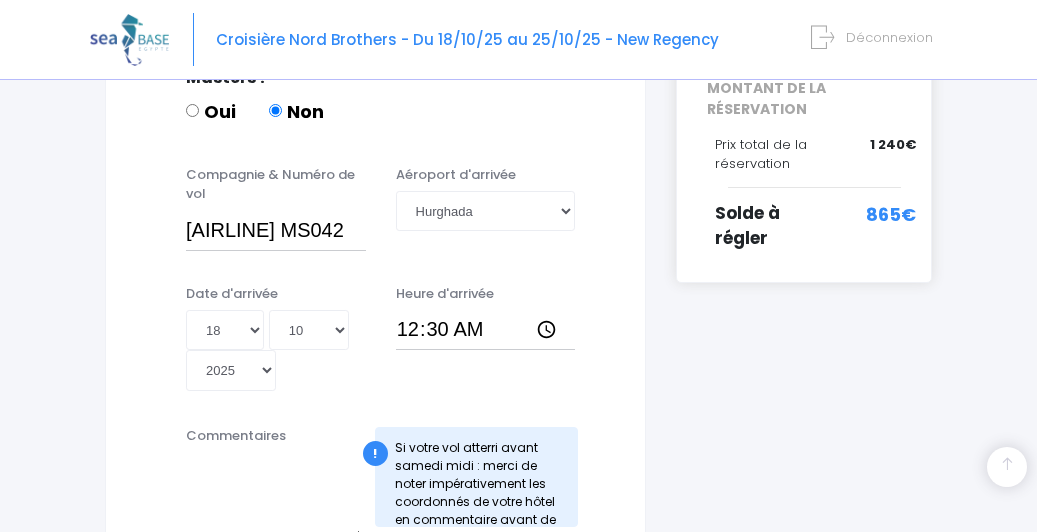 click on "Date d'arrivée
Jour 01 02 03 04 05 06 07 08 09 10 11 12 13 14 15 16 17 18 19 20 21 22 23 24 25 26 27 28 29 30 31 Mois 01 02 03 04 05 06 07 08 09 10 11 12 Année 2045 2044 2043 2042 2041 2040 2039 2038 2037 2036 2035 2034 2033 2032 2031 2030 2029 2028 2027 2026 2025 2024 2023 2022 2021 2020 2019 2018 2017 2016 2015 2014 2013 2012 2011 2010 2009 2008 2007 2006 2005 2004 2003 2002 2001 2000 1999 1998 1997 1996 1995 1994 1993 1992 1991 1990 1989 1988 1987 1986 1985 1984 1983 1982 1981 1980 1979 1978 1977 1976 1975 1974 1973 1972 1971 1970 1969 1968 1967 1966 1965 1964 1963 1962 1961 1960 1959 1958 1957 1956 1955 1954 1953 1952 1951 1950 1949 1948 1947 1946 1945 1944 1943 1942 1941 1940 1939 1938 1937 1936 1935 1934 1933 1932 1931 1930 1929 1928 1927 1926 1925 1924 1923 1922 1921 1920 1919 1918 1917 1916 1915 1914 1913 1912 1911 1910 1909 1908 1907 1906 1905 1904 1903 1902 1901 1900 2025-10-18" at bounding box center [375, 344] 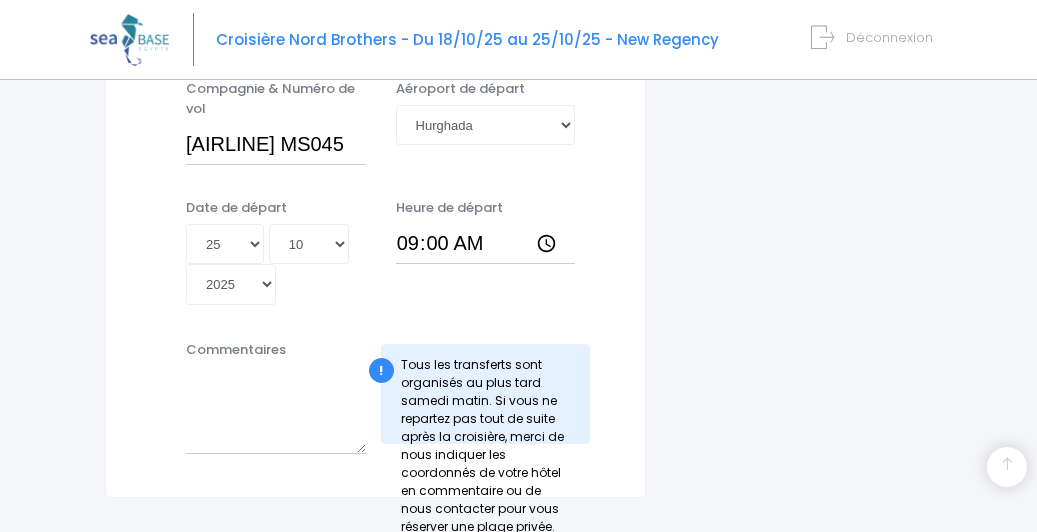 scroll, scrollTop: 1525, scrollLeft: 0, axis: vertical 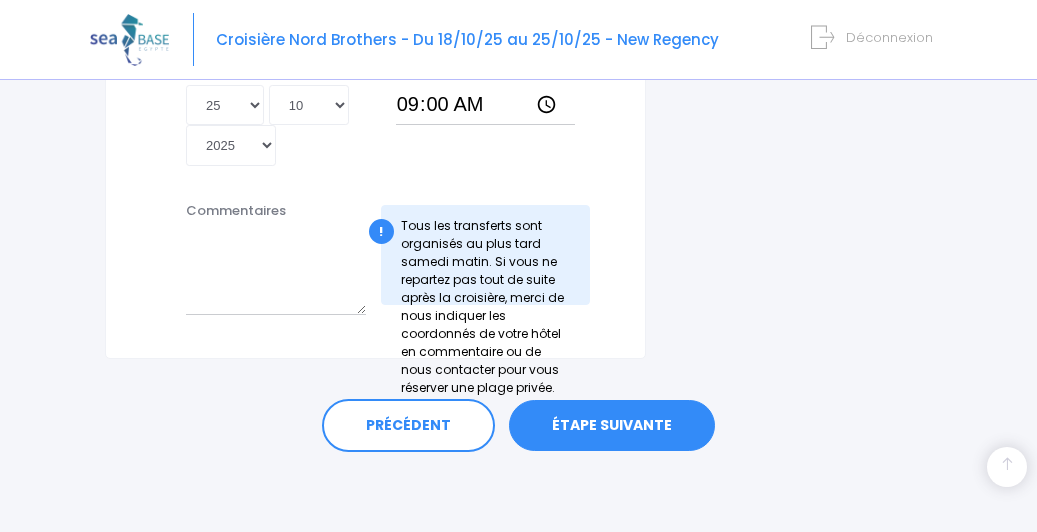 click on "ÉTAPE SUIVANTE" at bounding box center [612, 426] 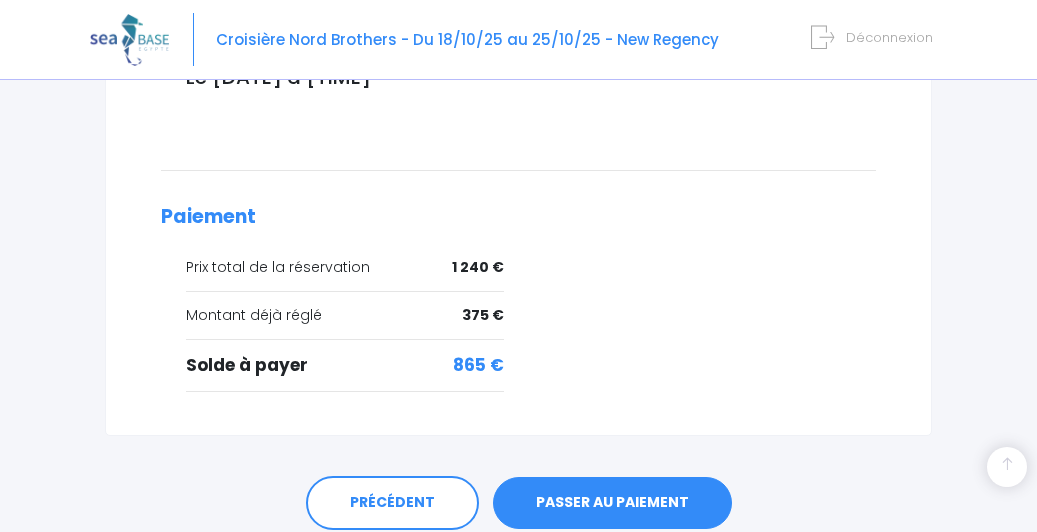 scroll, scrollTop: 951, scrollLeft: 0, axis: vertical 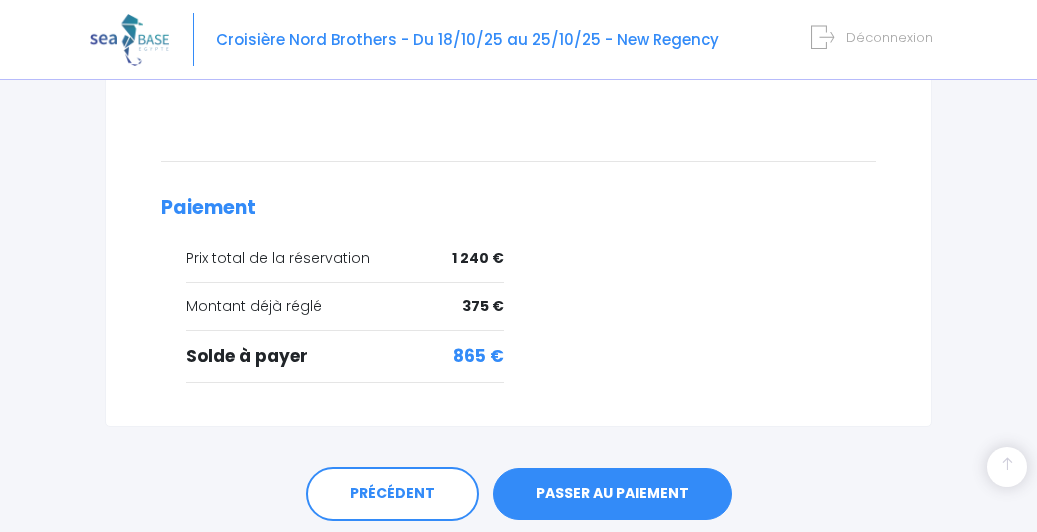 click on "PASSER AU PAIEMENT" at bounding box center (612, 494) 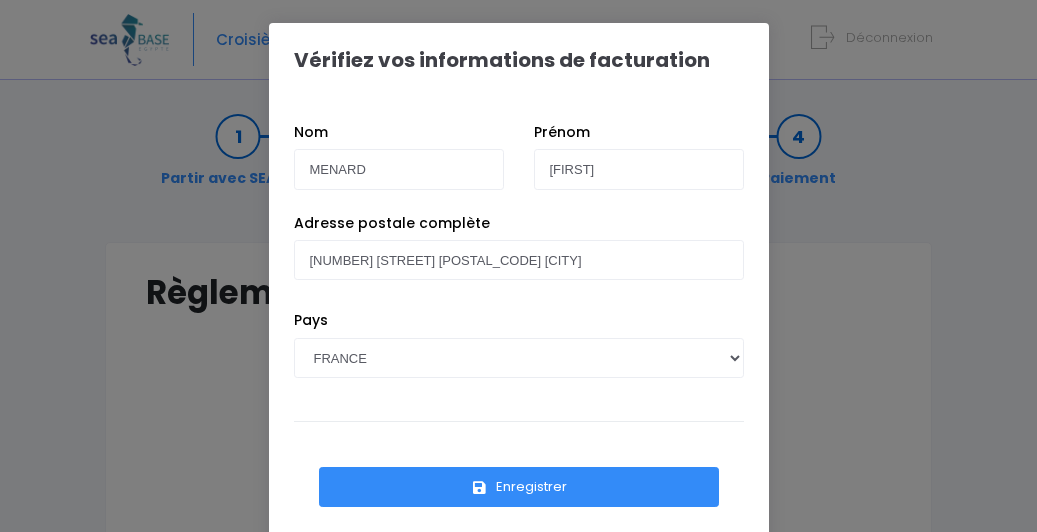 scroll, scrollTop: 0, scrollLeft: 0, axis: both 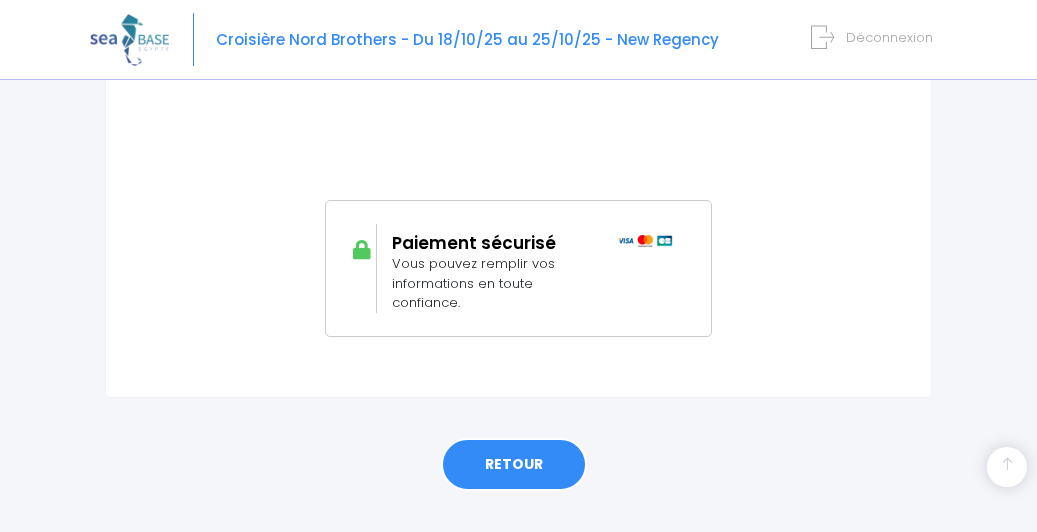 click on "RETOUR" at bounding box center [514, 465] 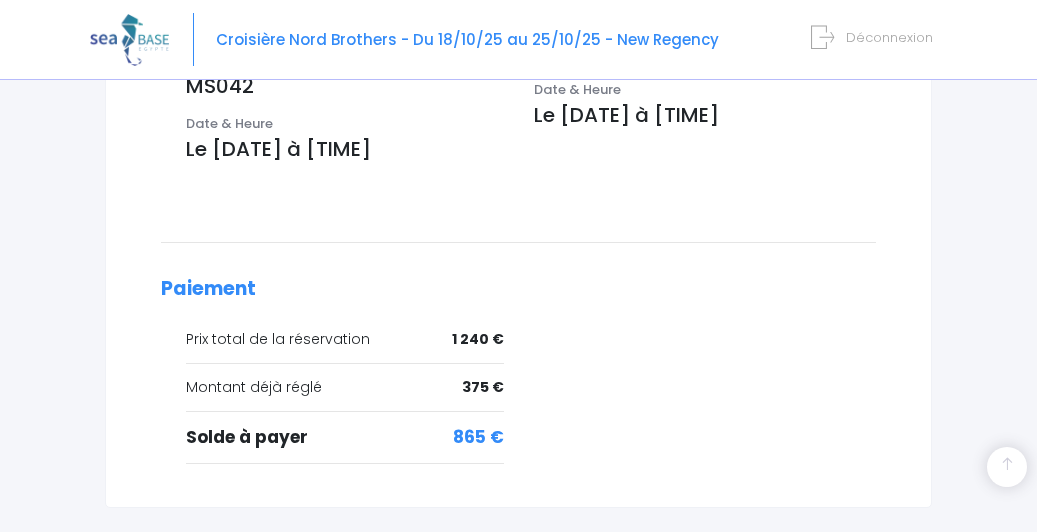 scroll, scrollTop: 1019, scrollLeft: 0, axis: vertical 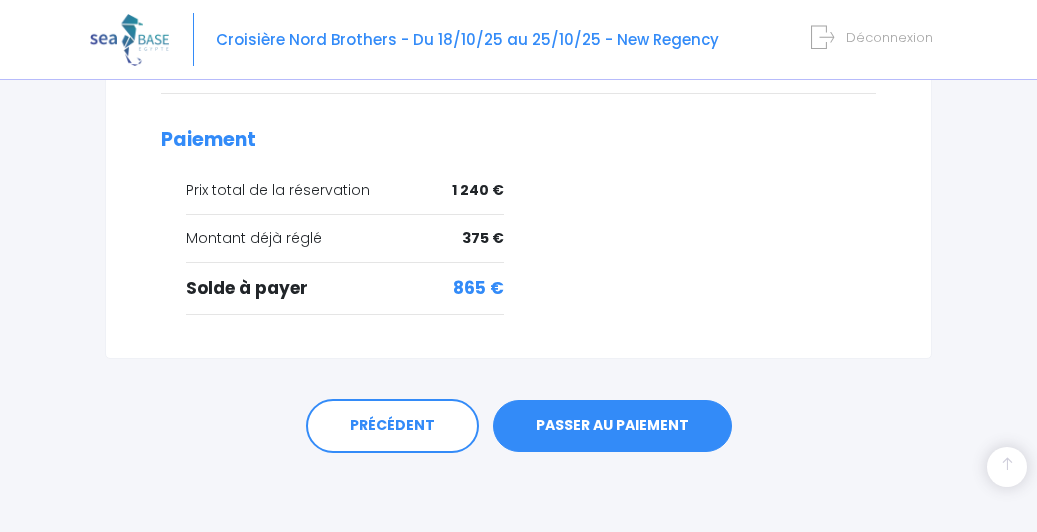 click on "PASSER AU PAIEMENT" at bounding box center (612, 426) 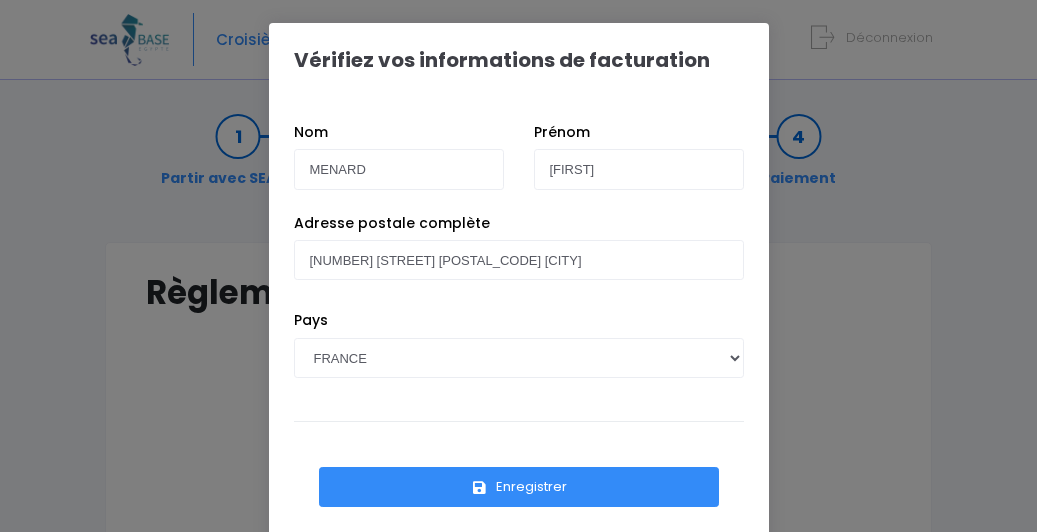 scroll, scrollTop: 0, scrollLeft: 0, axis: both 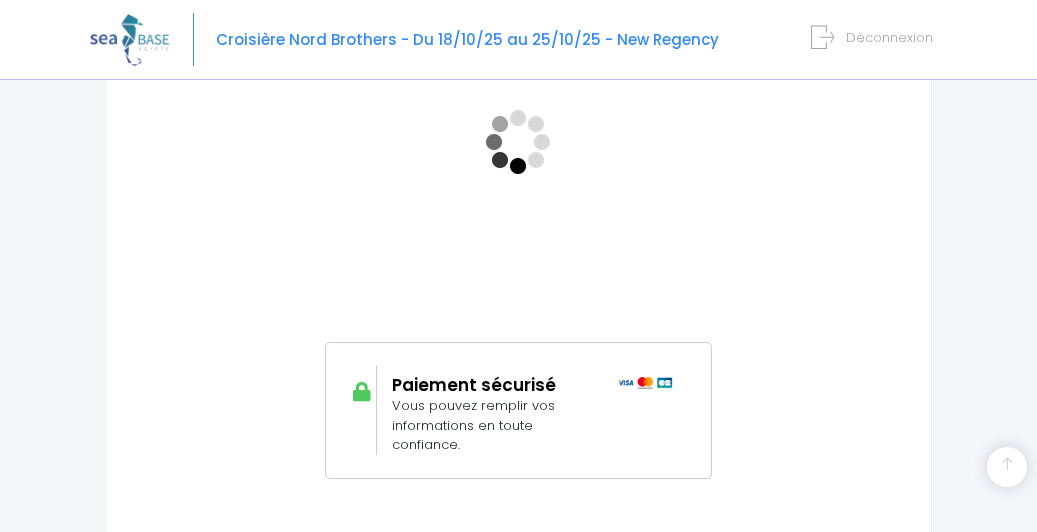 click on "Vous pouvez remplir vos informations en toute confiance." at bounding box center (473, 425) 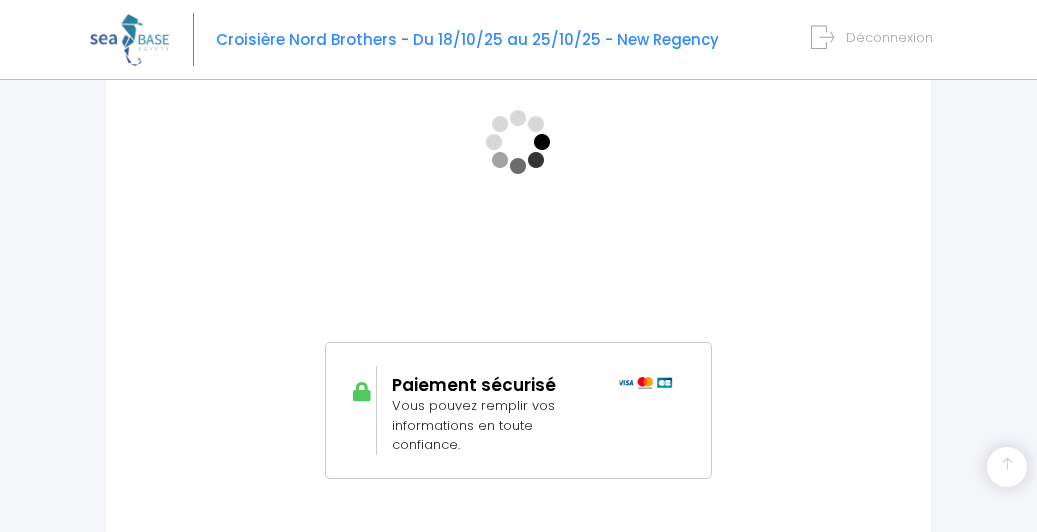 click at bounding box center [645, 383] 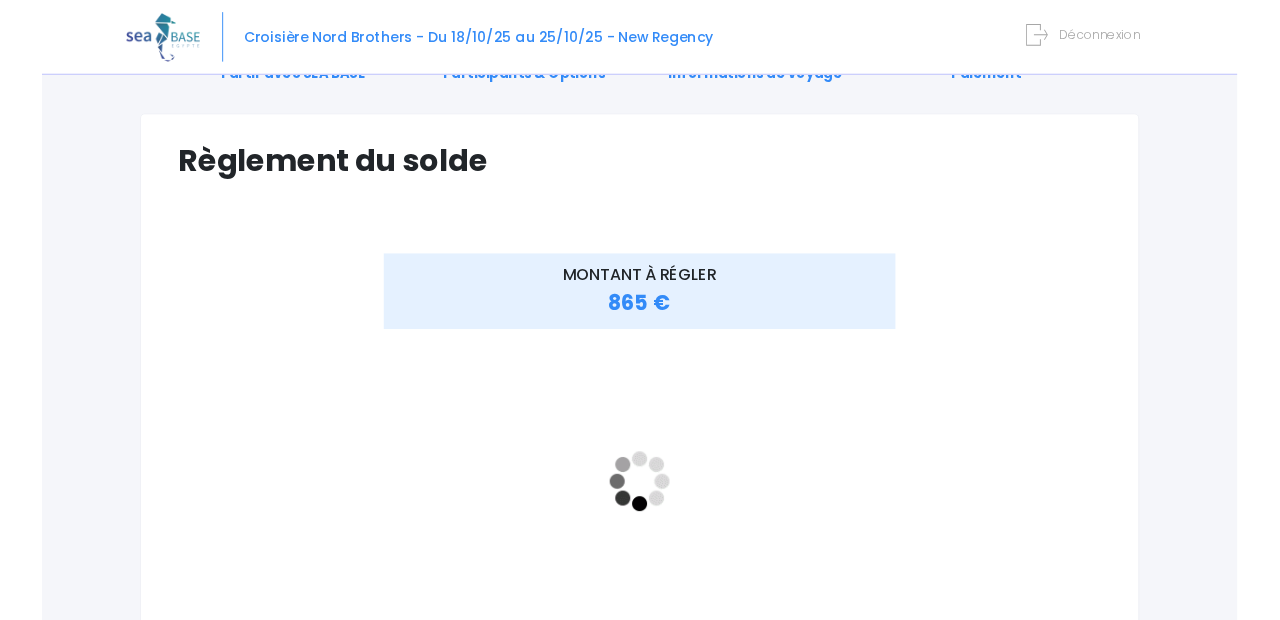 scroll, scrollTop: 452, scrollLeft: 0, axis: vertical 